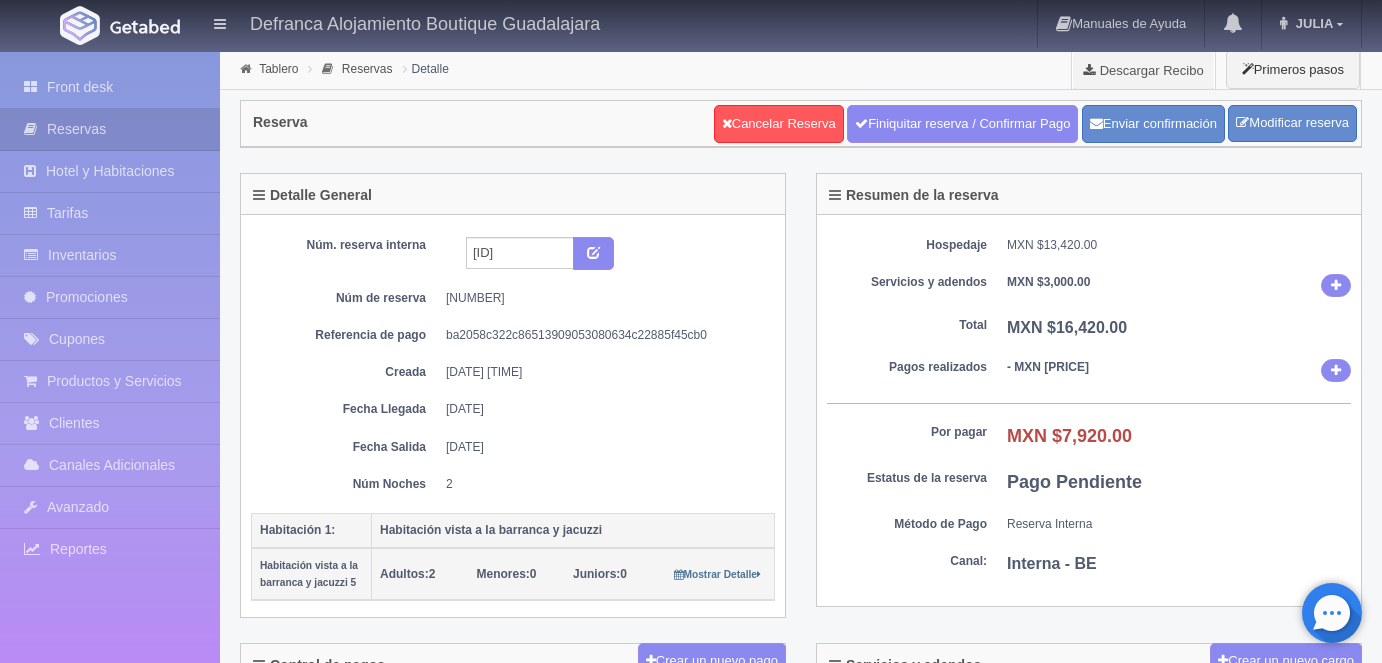 scroll, scrollTop: 0, scrollLeft: 0, axis: both 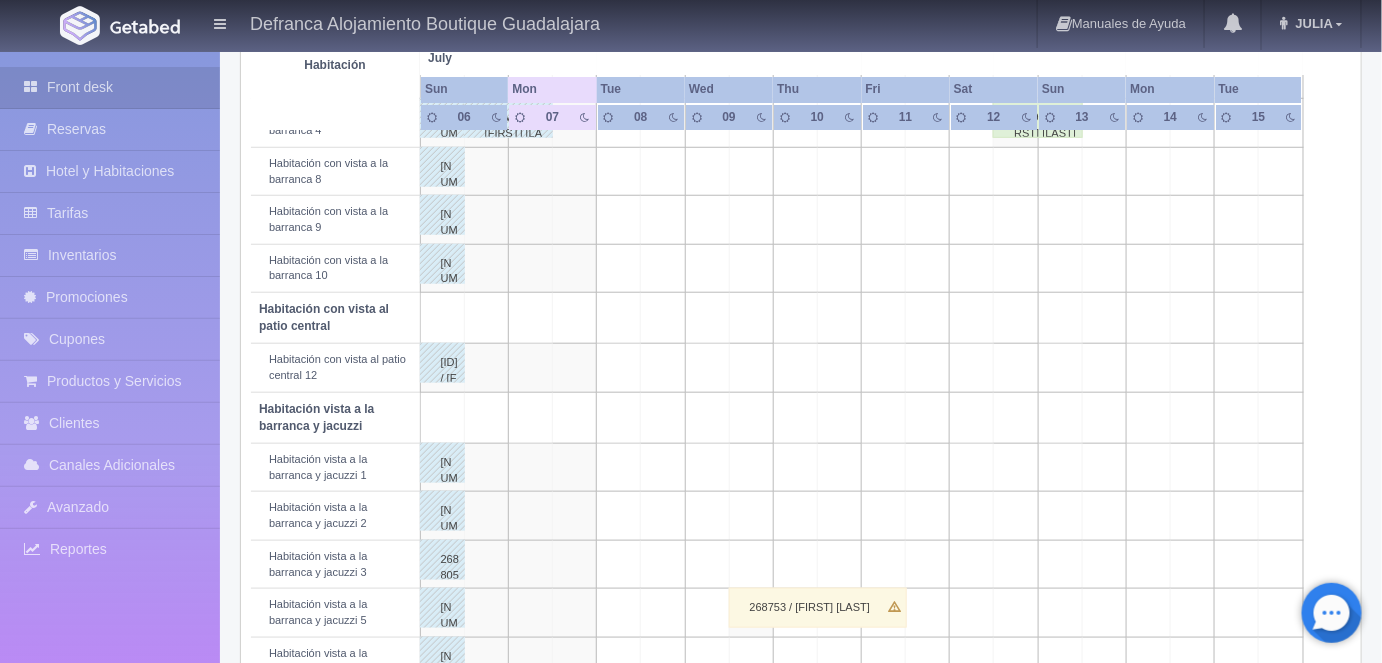 click at bounding box center (928, 123) 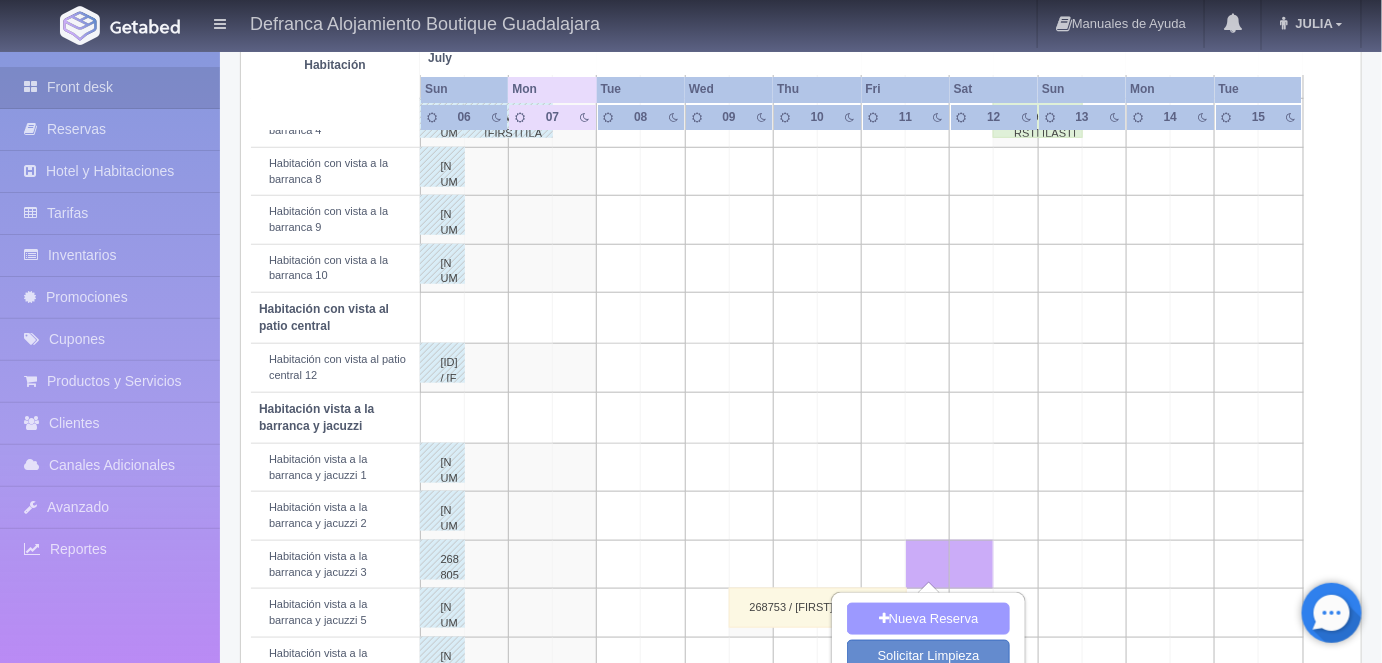 click on "Nueva Reserva" at bounding box center (928, 619) 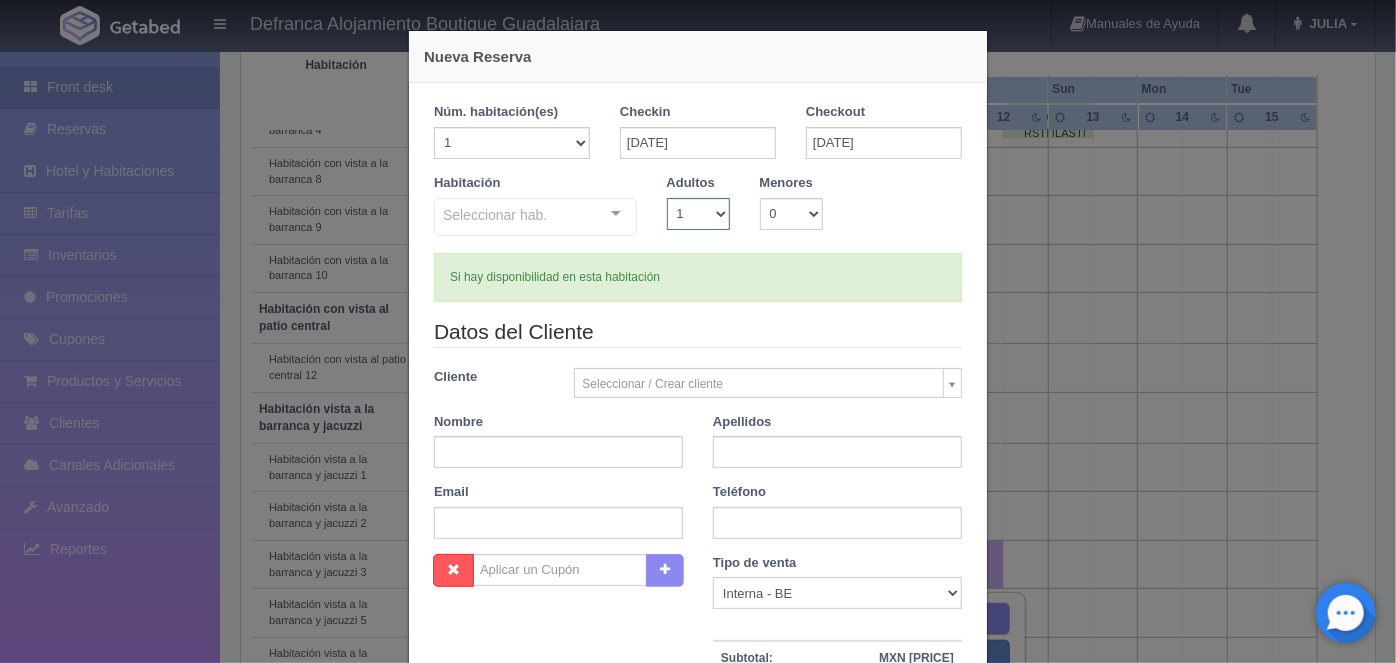 click on "1   2   3   4   5   6   7   8   9   10" at bounding box center (698, 214) 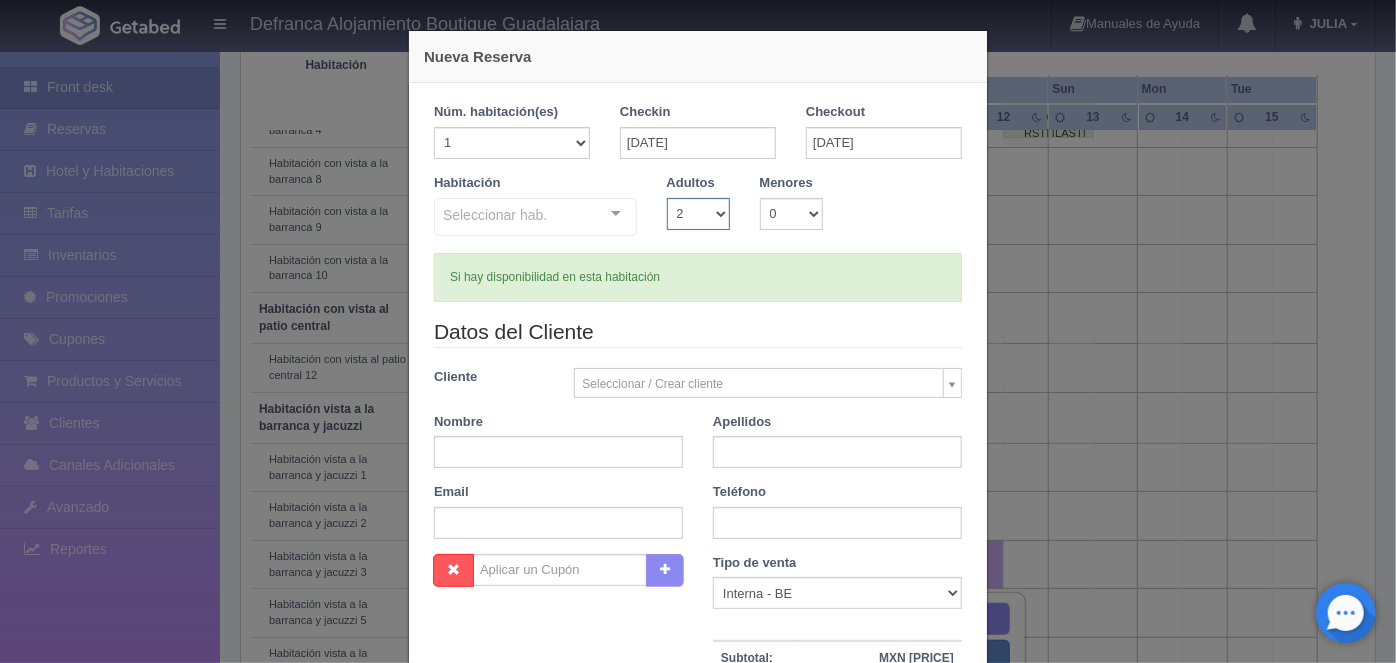 click on "1   2   3   4   5   6   7   8   9   10" at bounding box center [698, 214] 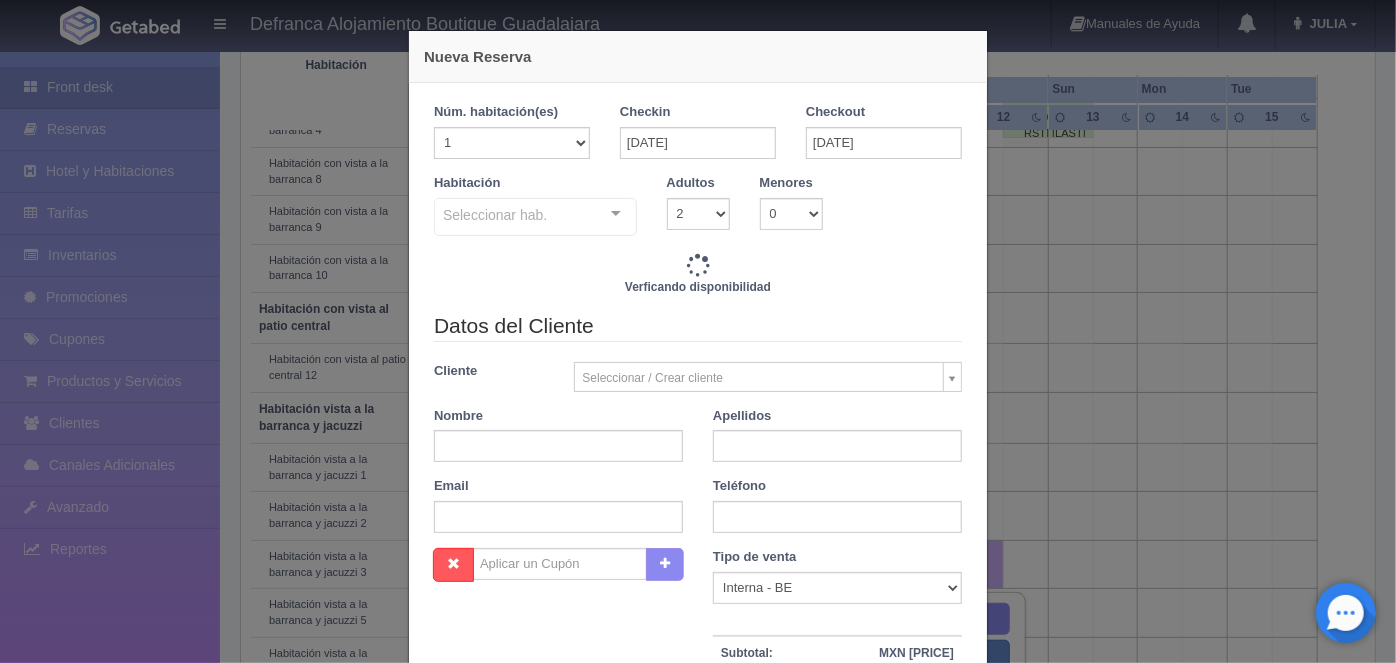 click at bounding box center [616, 214] 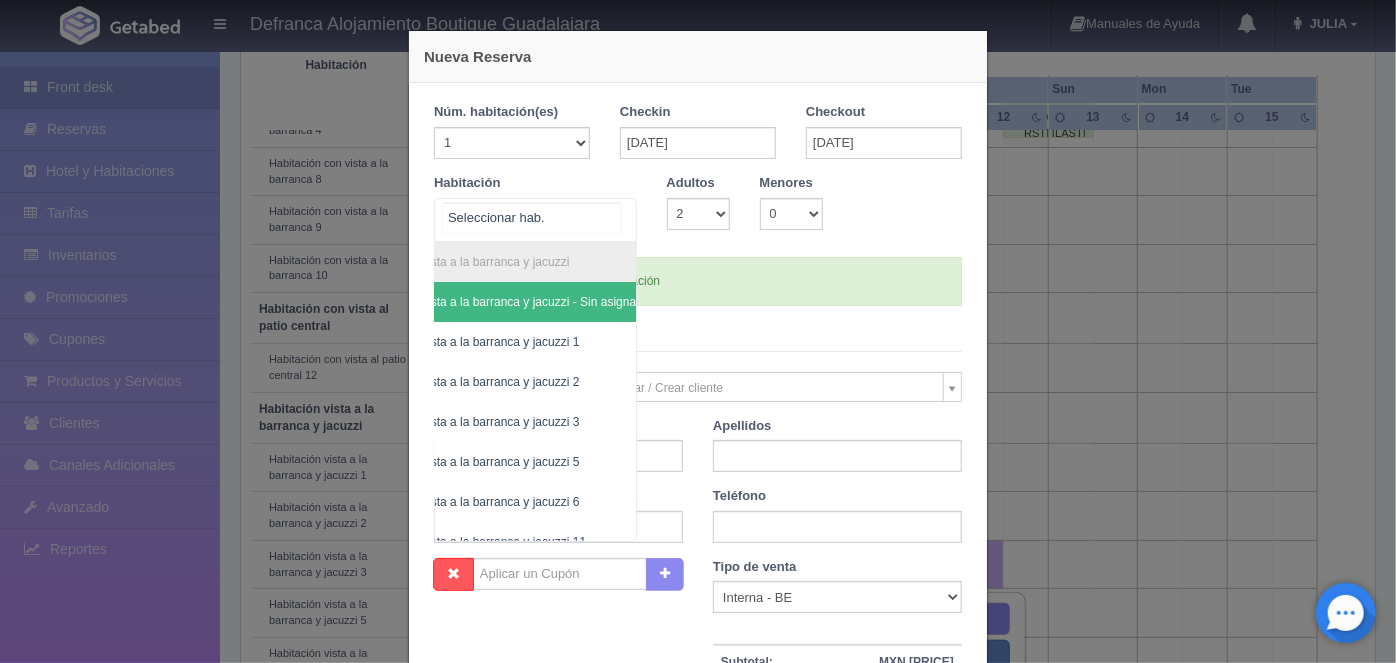scroll, scrollTop: 0, scrollLeft: 103, axis: horizontal 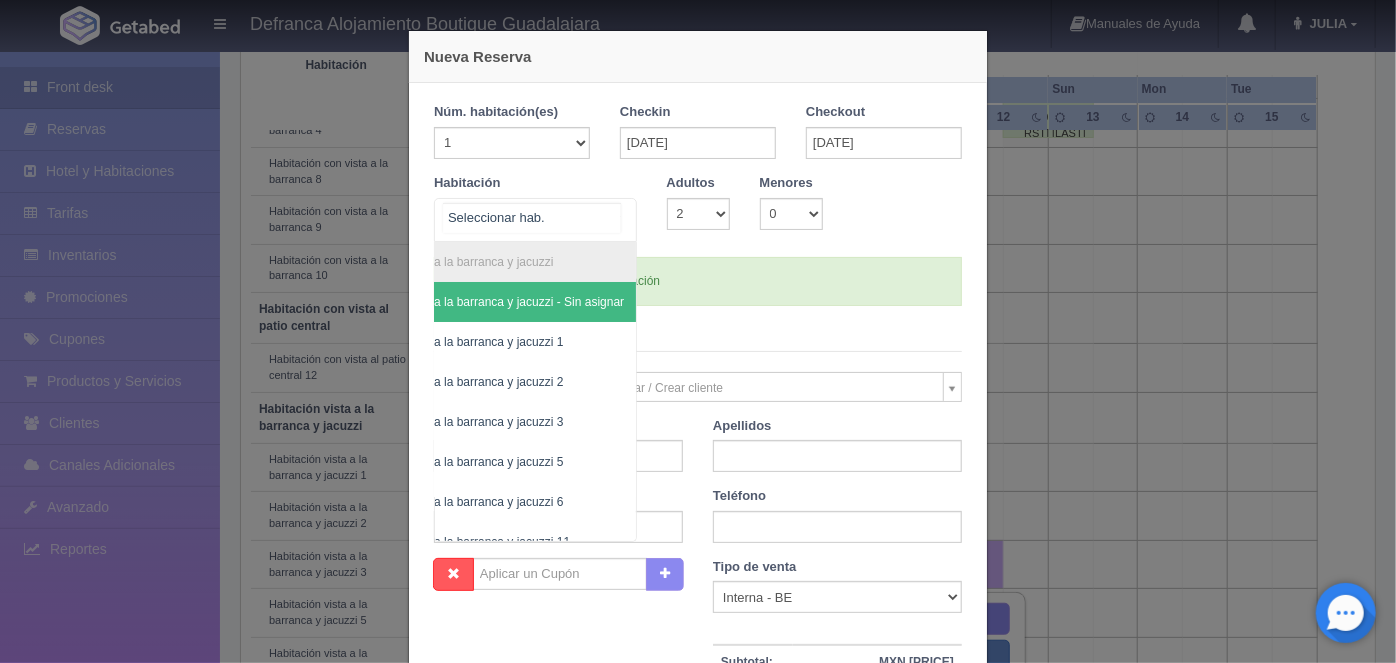 click on "Habitación vista a la barranca y jacuzzi  3" at bounding box center (485, 262) 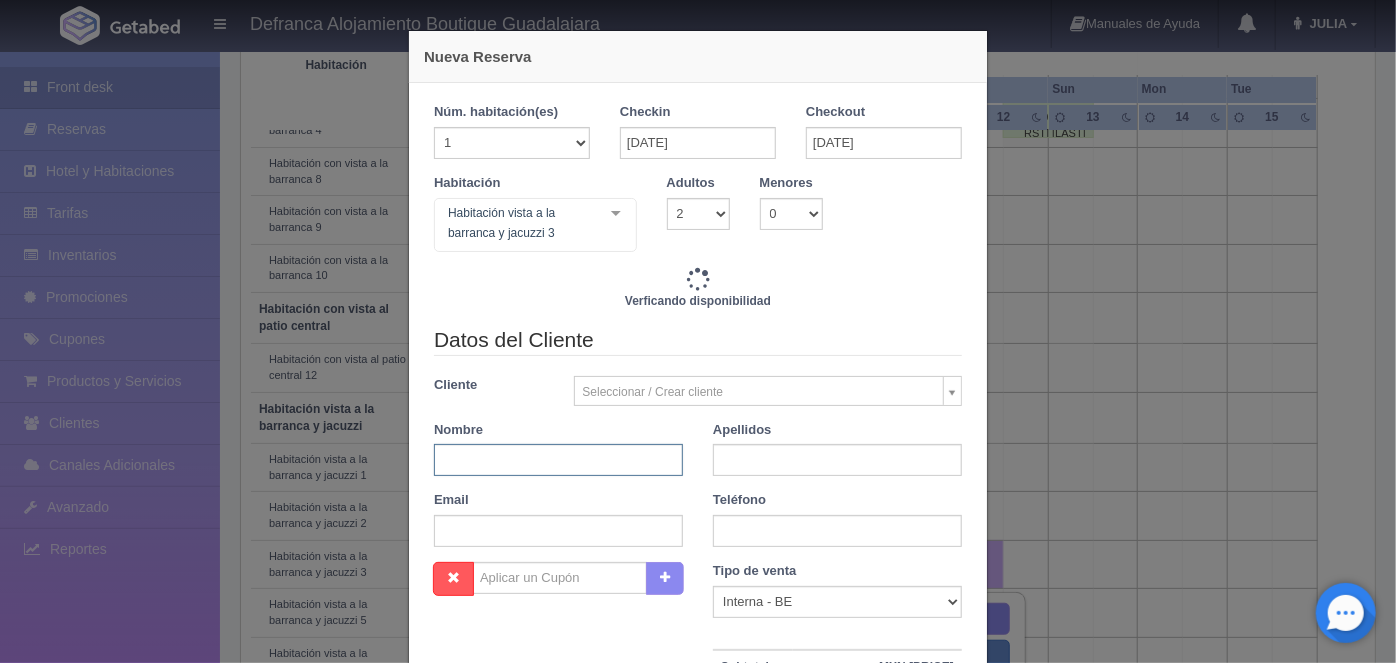 click at bounding box center (558, 460) 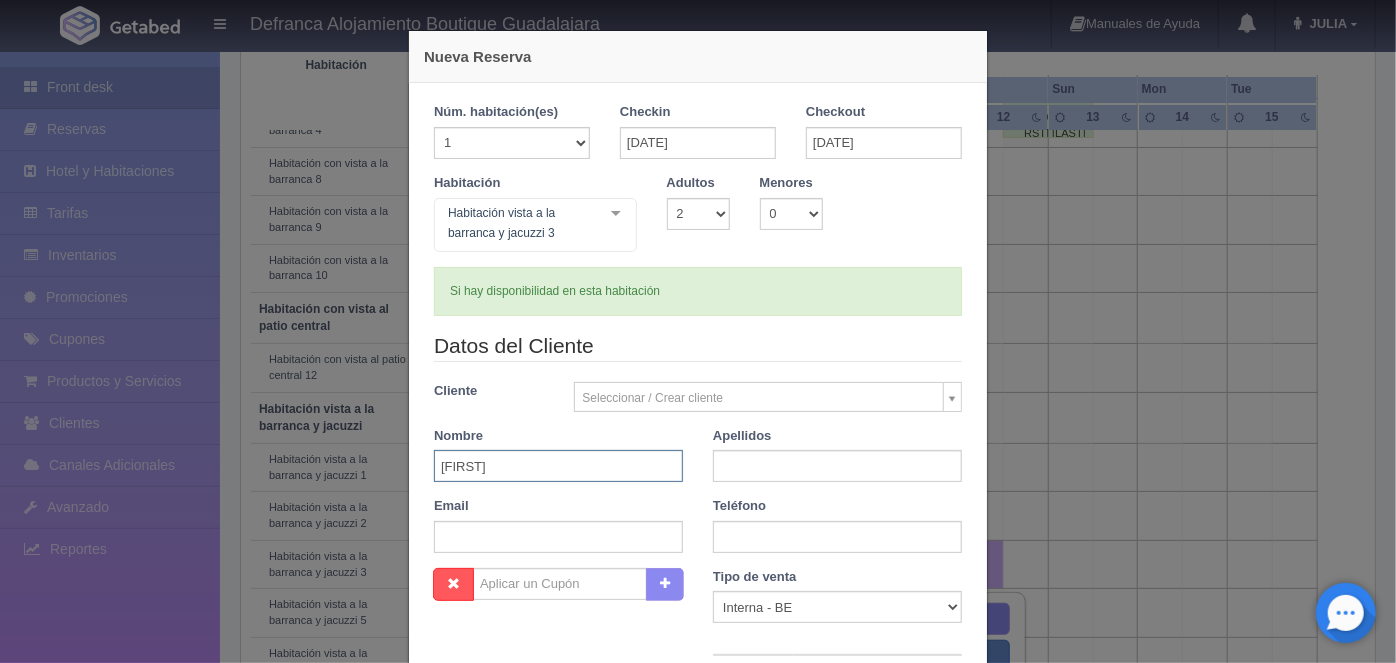 type on "EDUARDO" 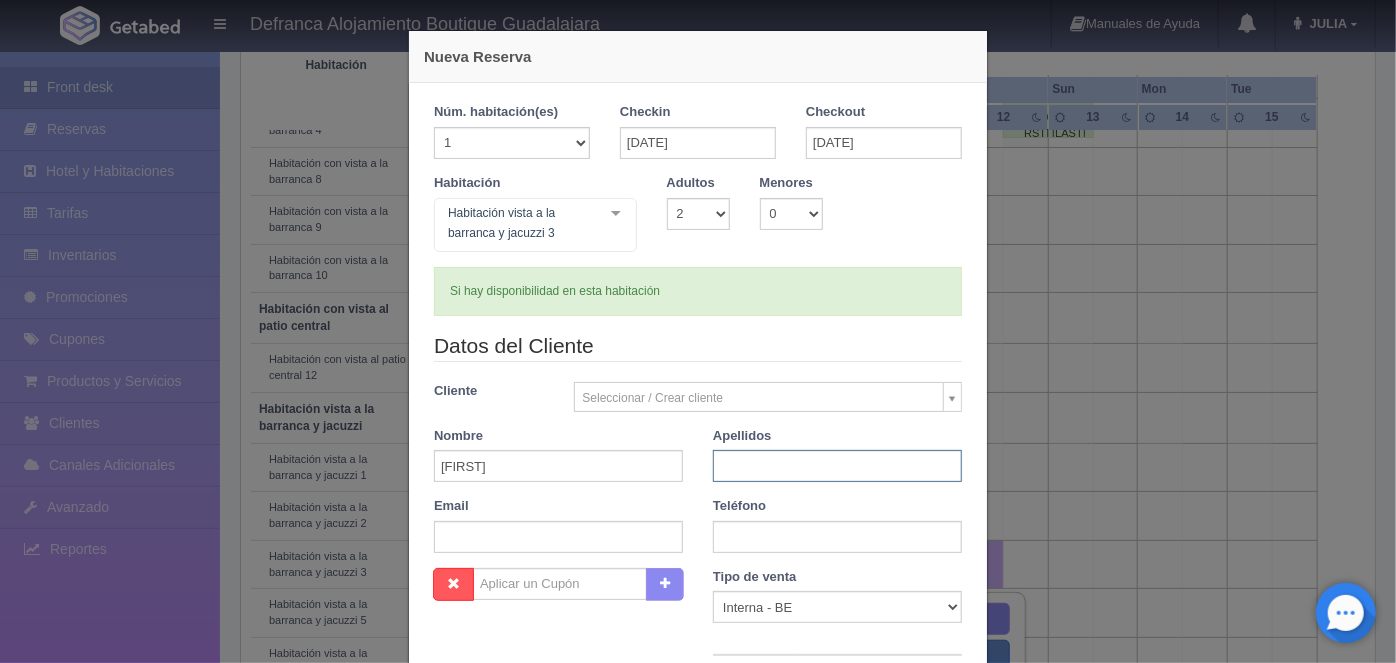 click at bounding box center (837, 466) 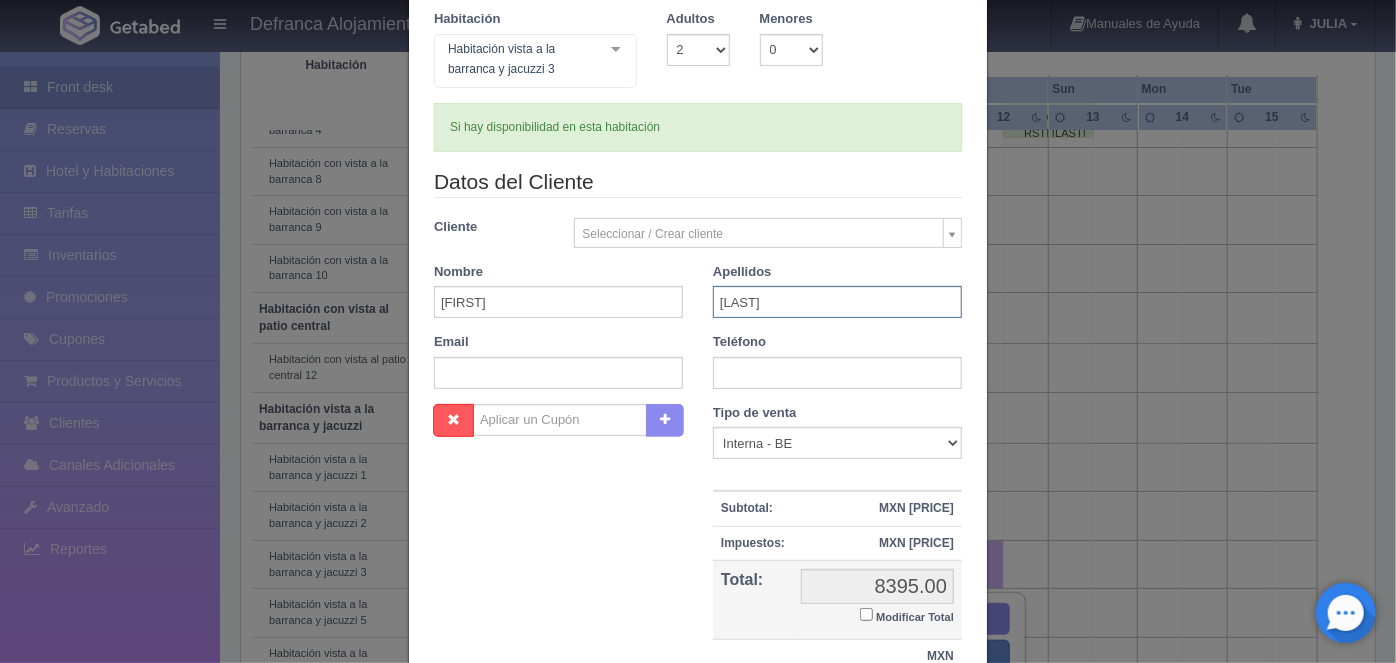 scroll, scrollTop: 168, scrollLeft: 0, axis: vertical 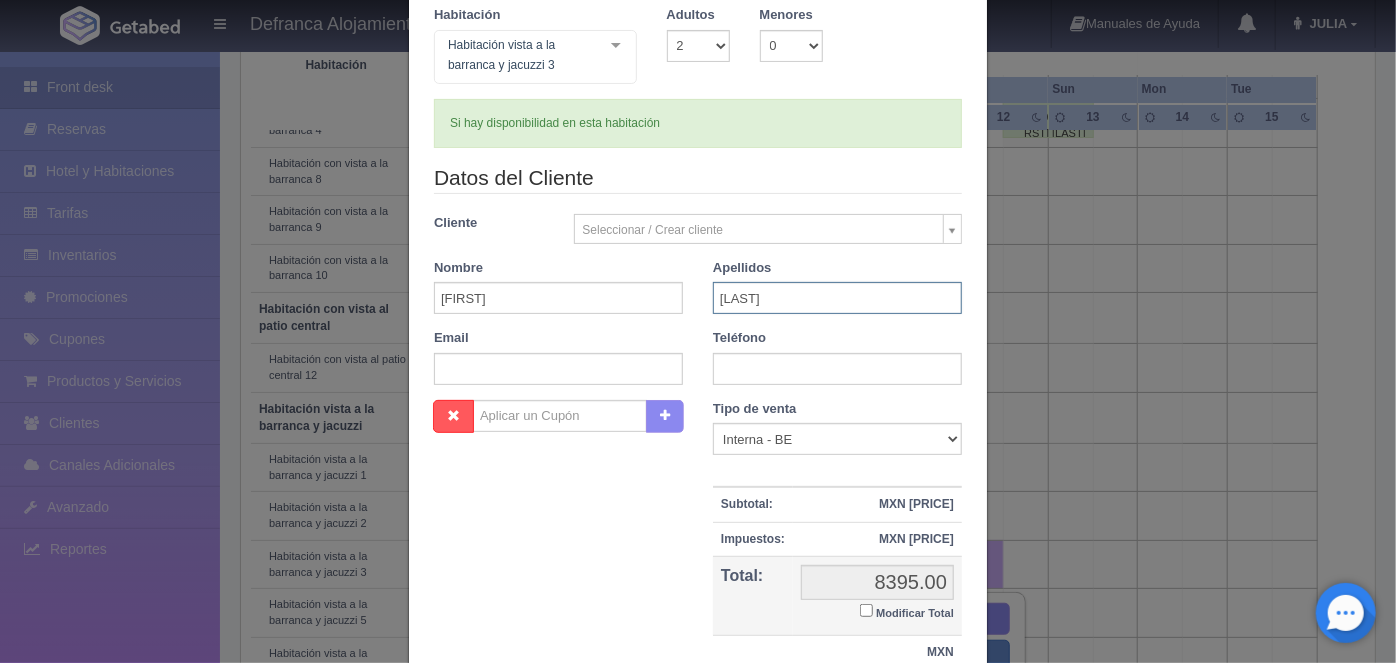 type on "DEL RIO" 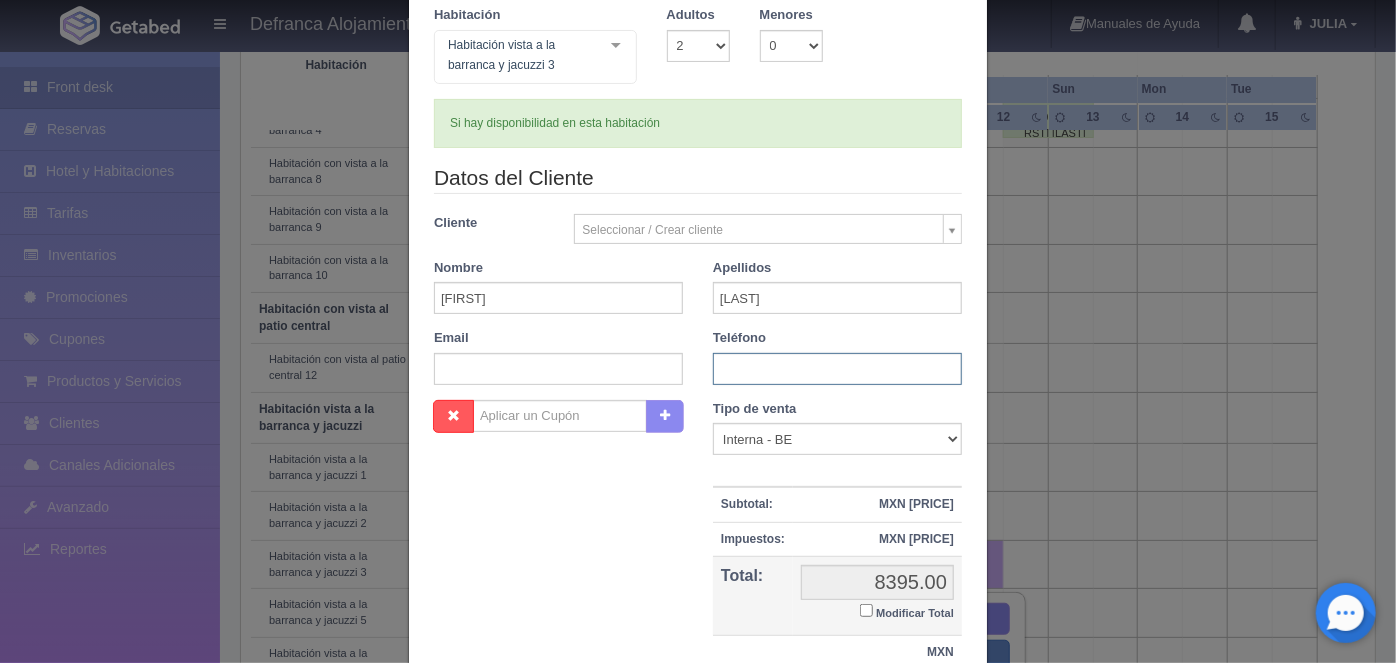 click at bounding box center (837, 369) 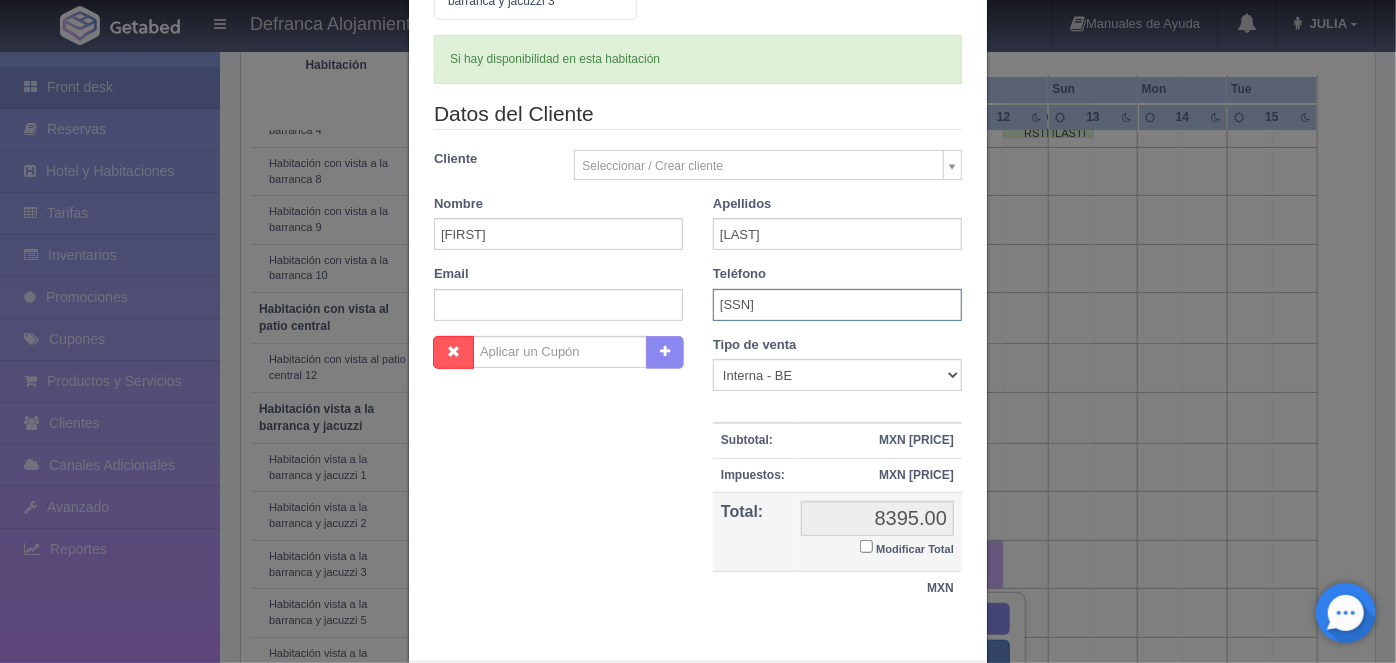 scroll, scrollTop: 329, scrollLeft: 0, axis: vertical 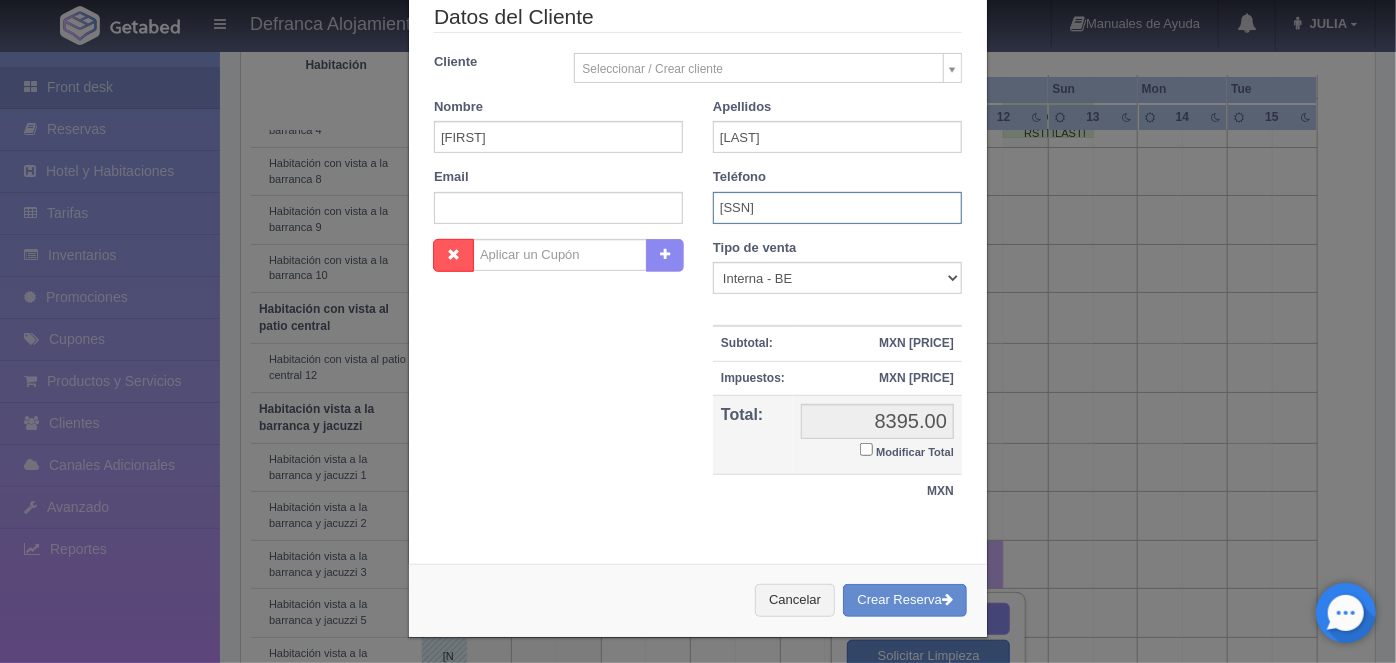 type on "3335-59-4989" 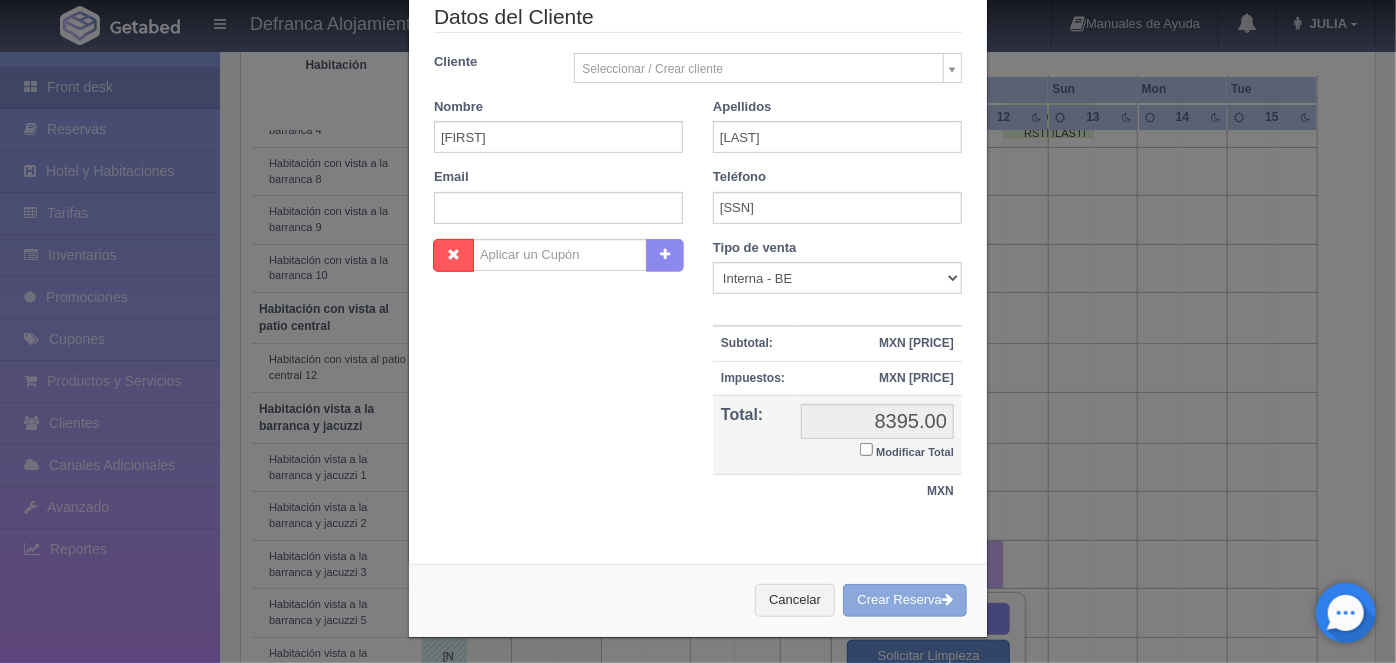 click on "Crear Reserva" at bounding box center (905, 600) 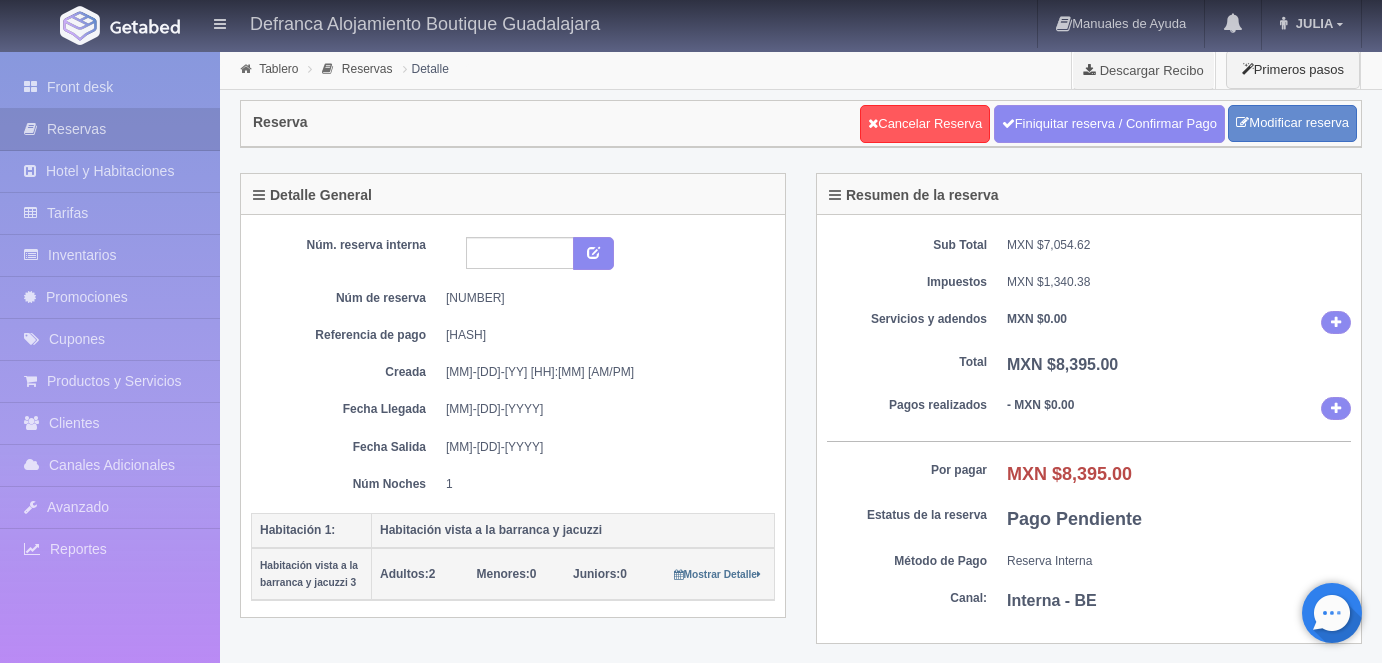scroll, scrollTop: 0, scrollLeft: 0, axis: both 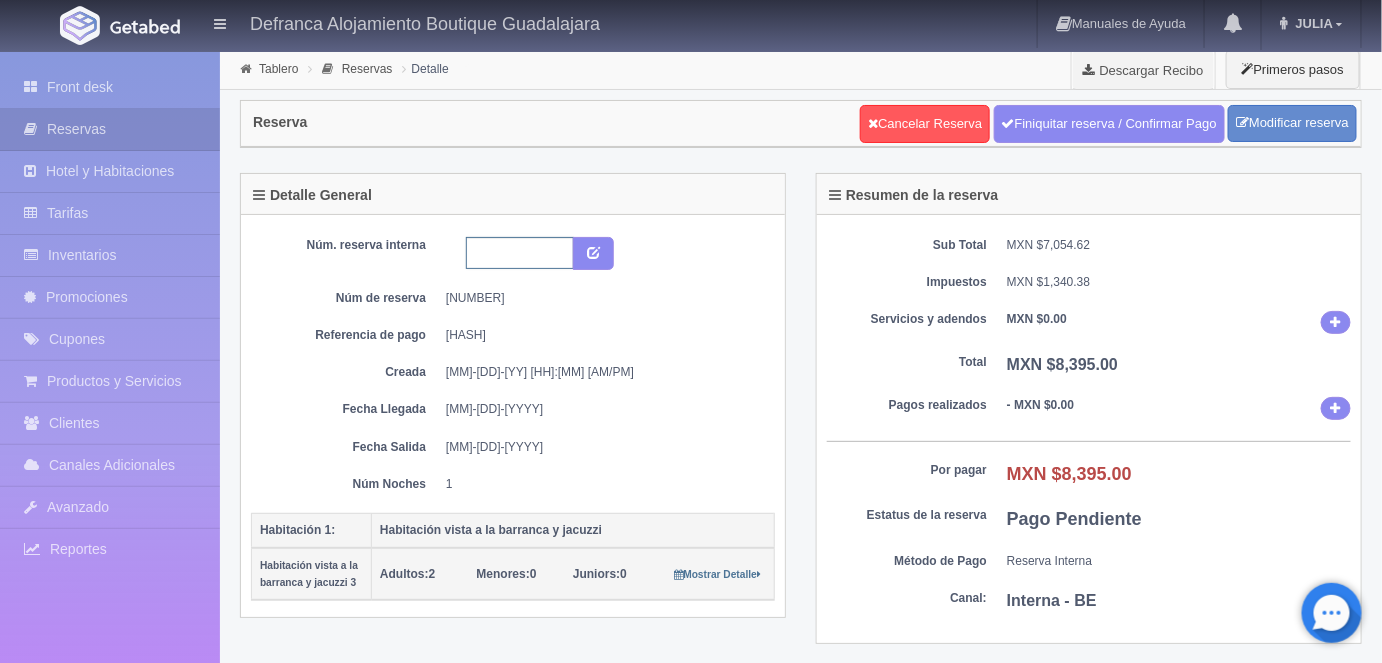 click at bounding box center (520, 253) 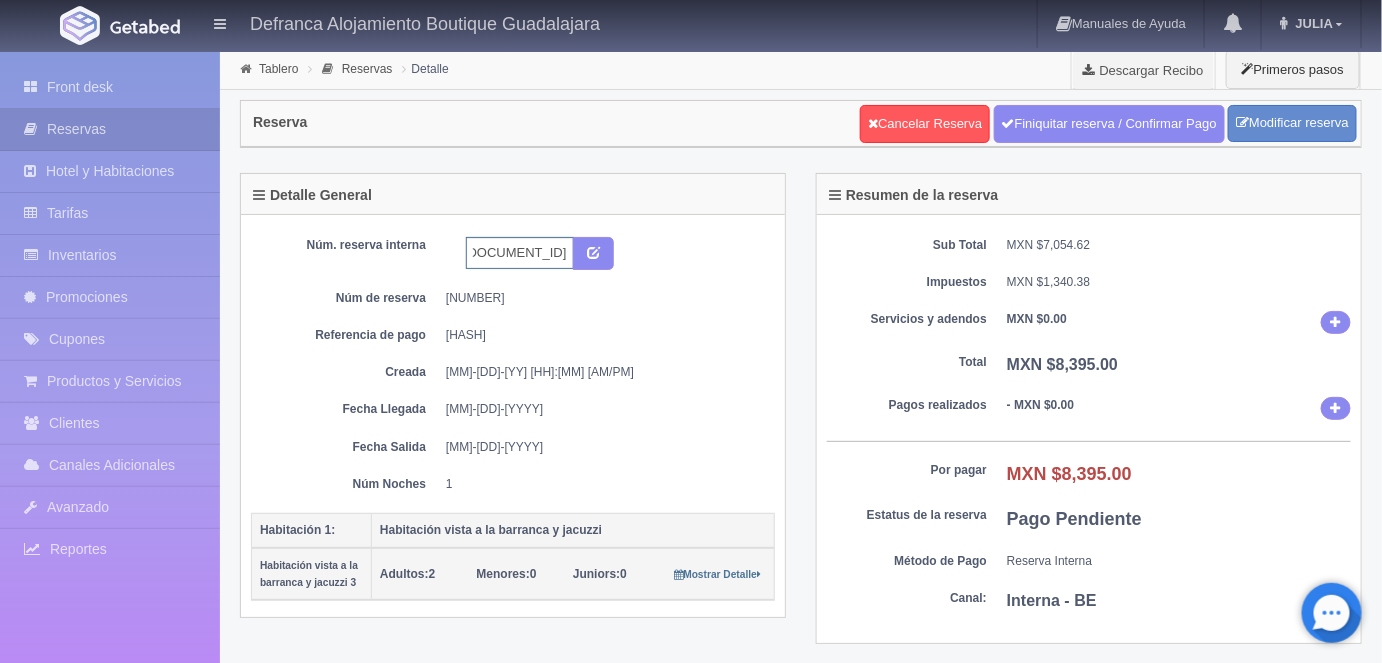 scroll, scrollTop: 0, scrollLeft: 37, axis: horizontal 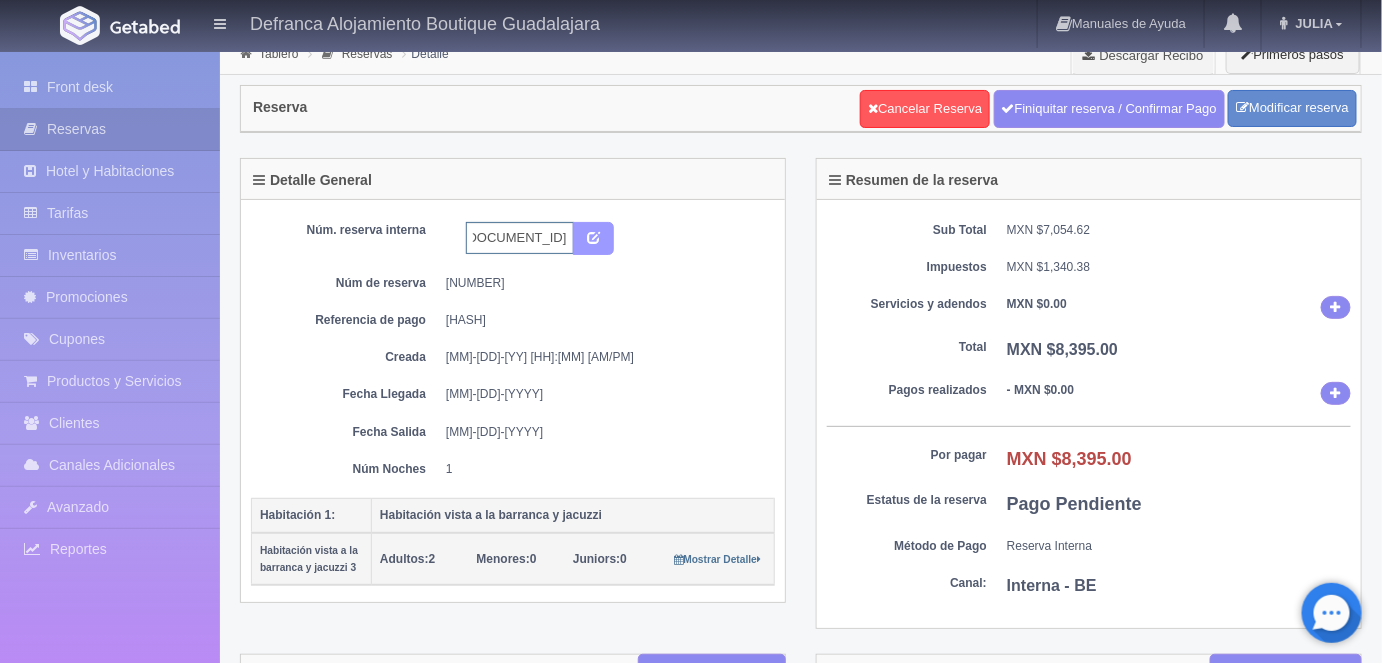 type on "HVBJ3 110725 120725" 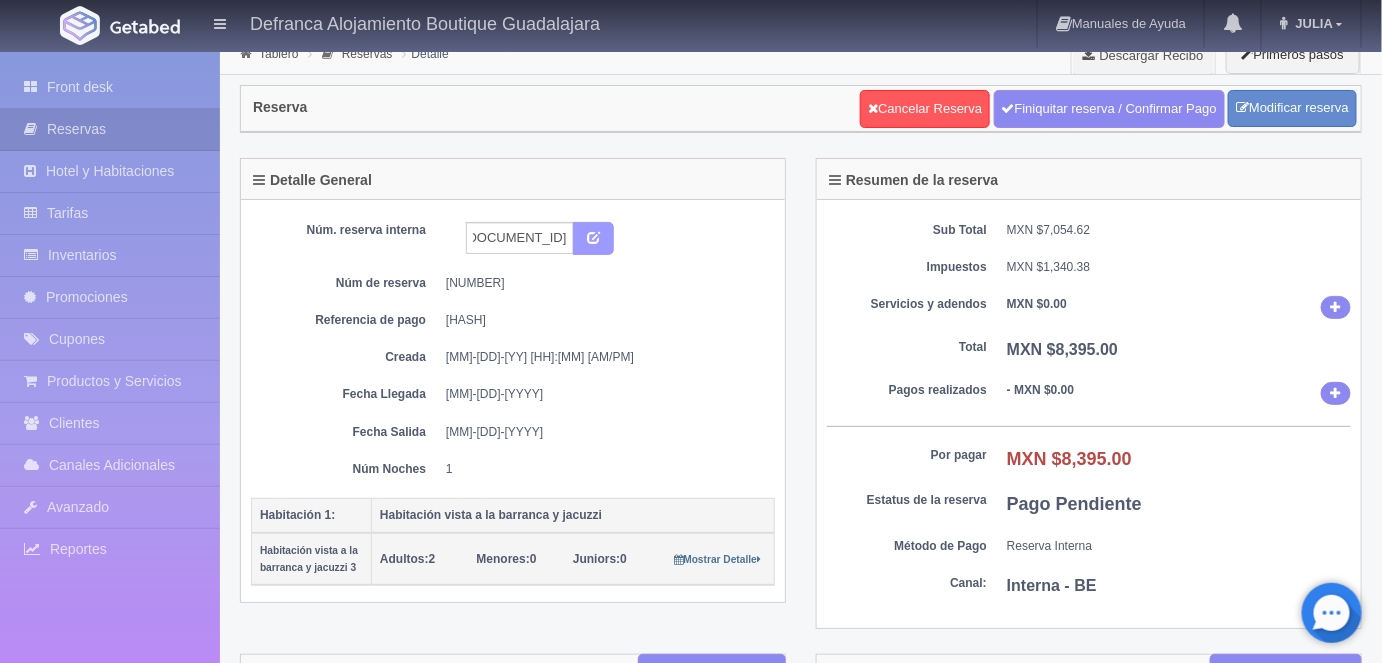 click at bounding box center (593, 236) 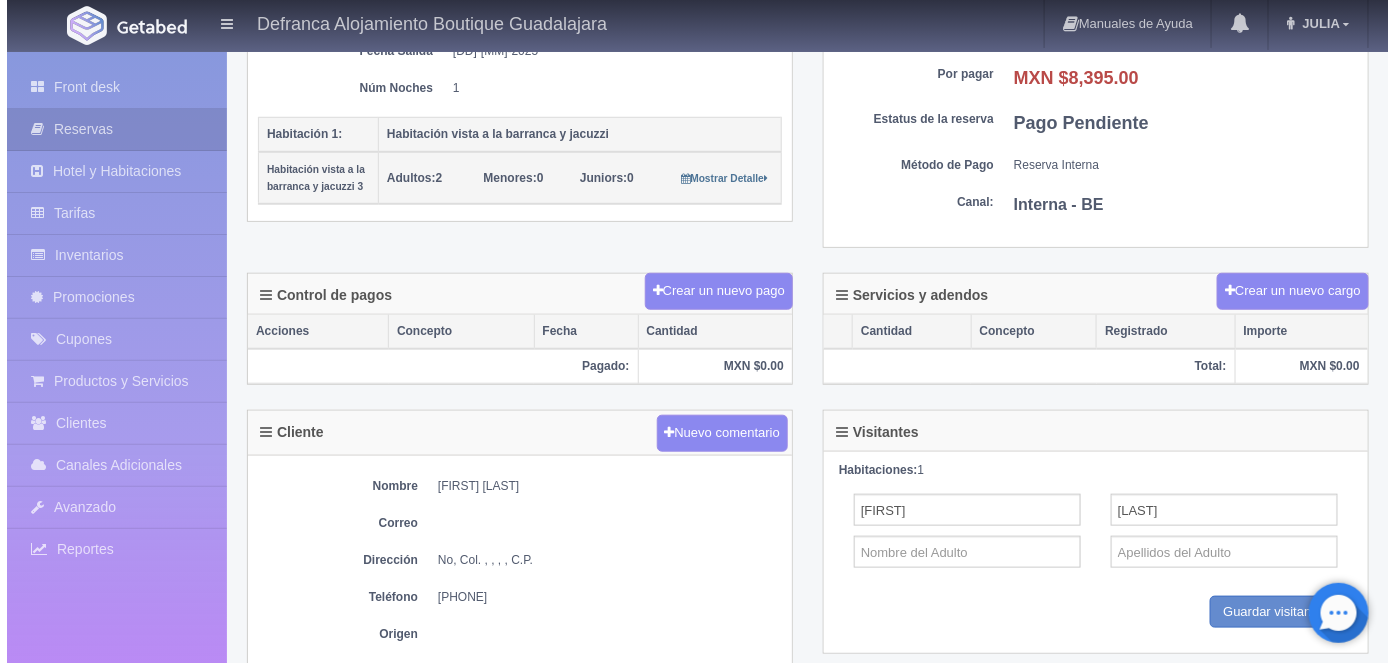 scroll, scrollTop: 402, scrollLeft: 0, axis: vertical 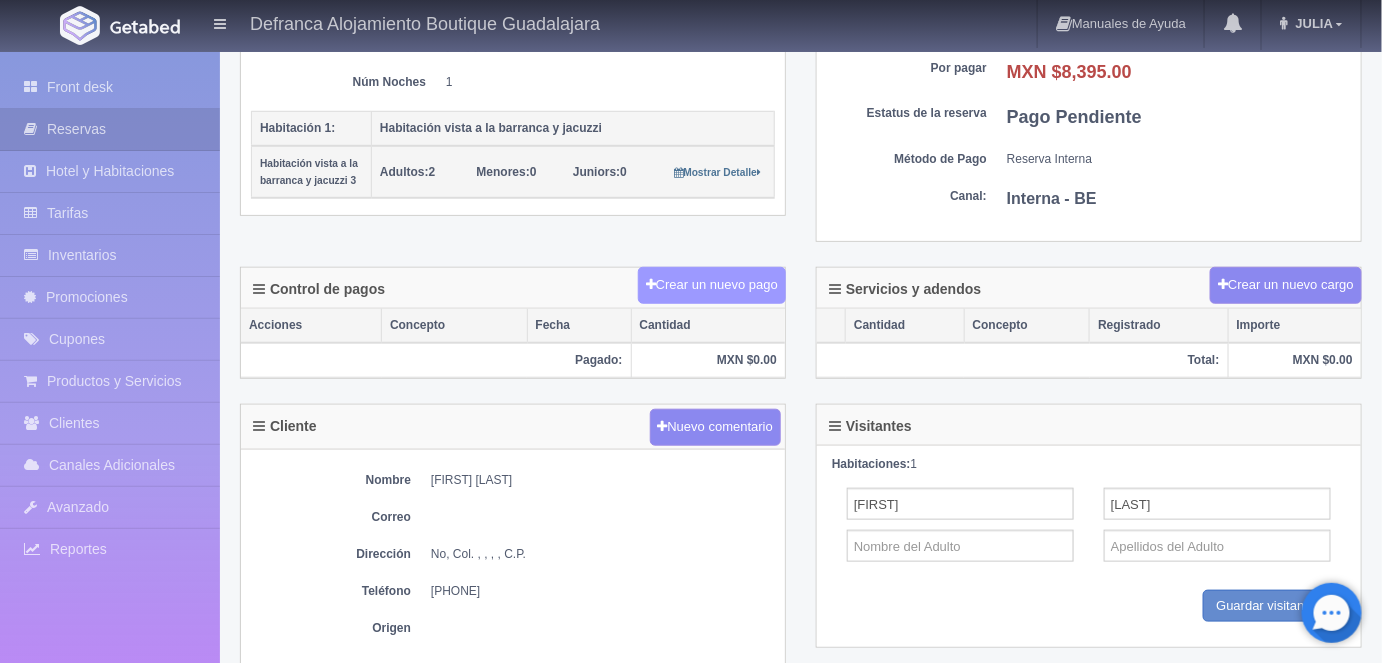 click on "Crear un nuevo pago" at bounding box center (712, 285) 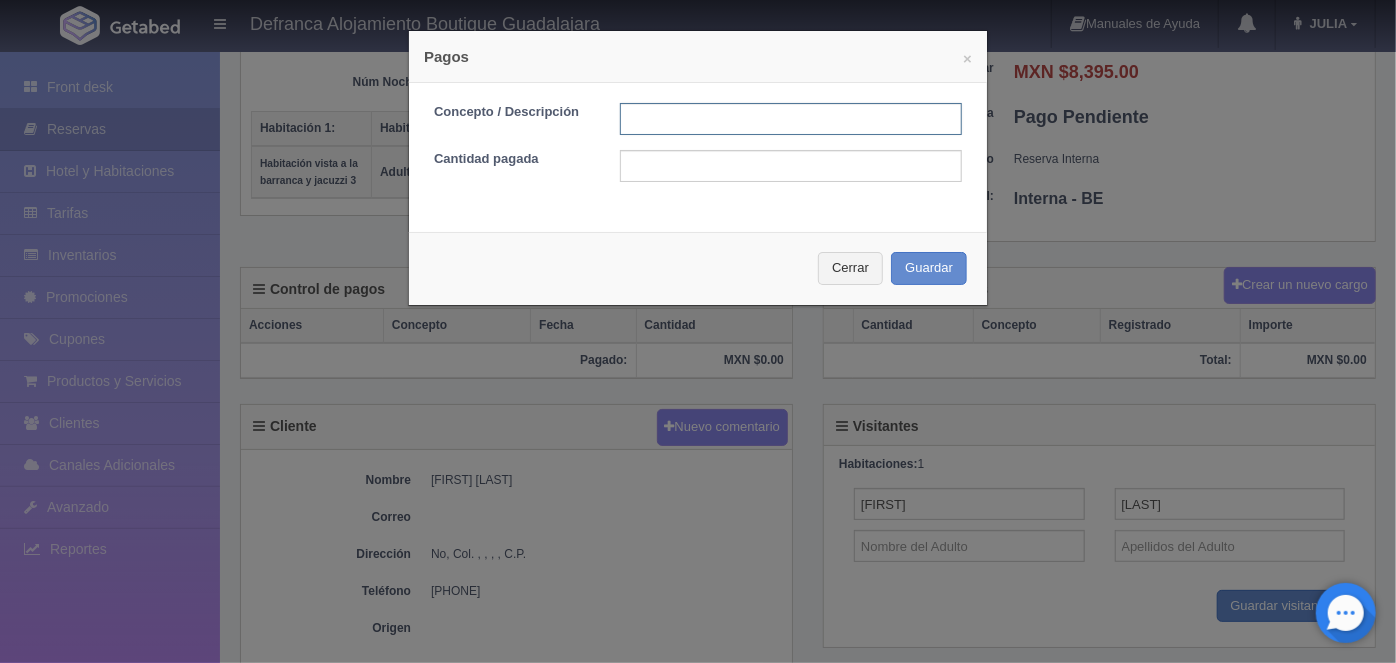 click at bounding box center (791, 119) 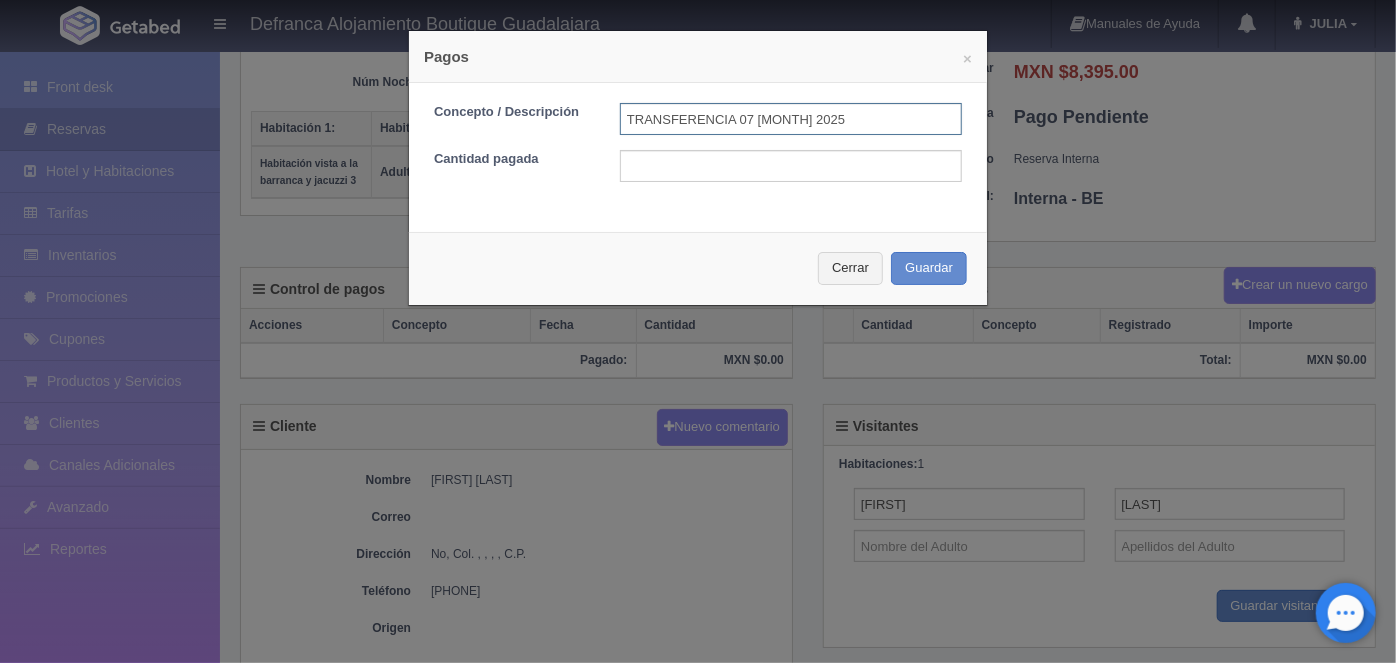 type on "TRANSFERENCIA 07 [MONTH] 2025" 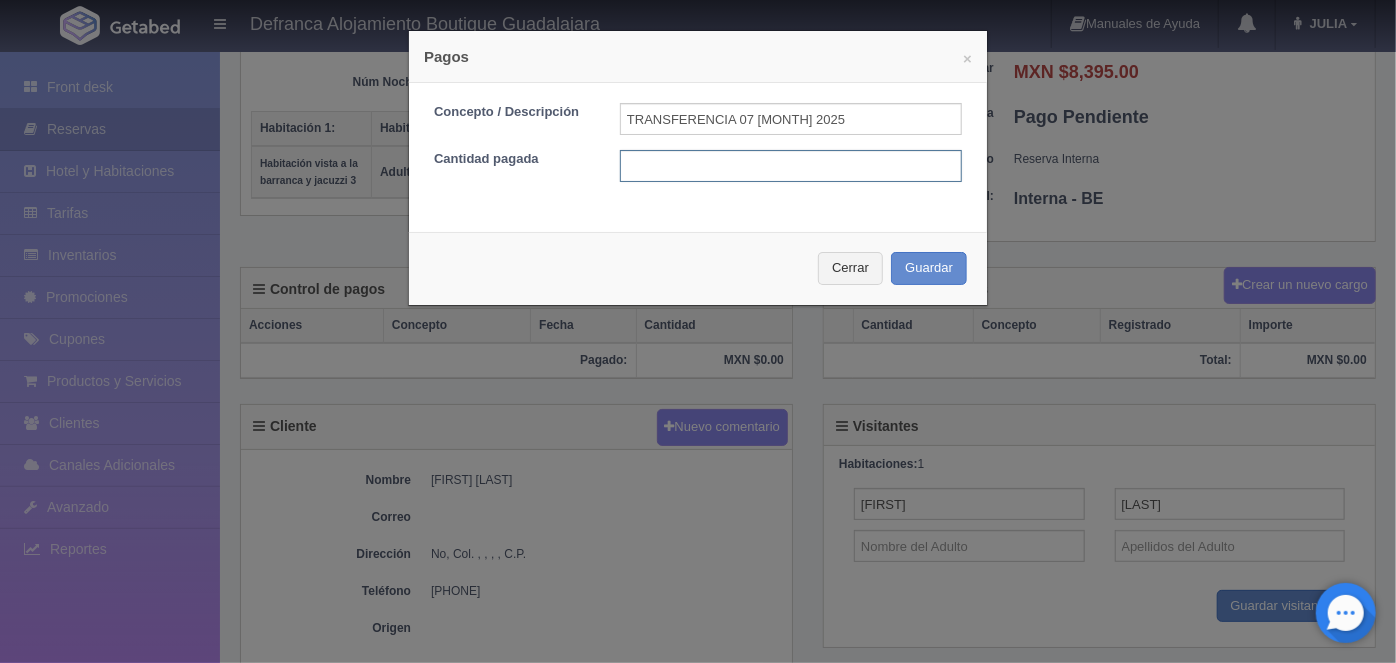 click at bounding box center [791, 166] 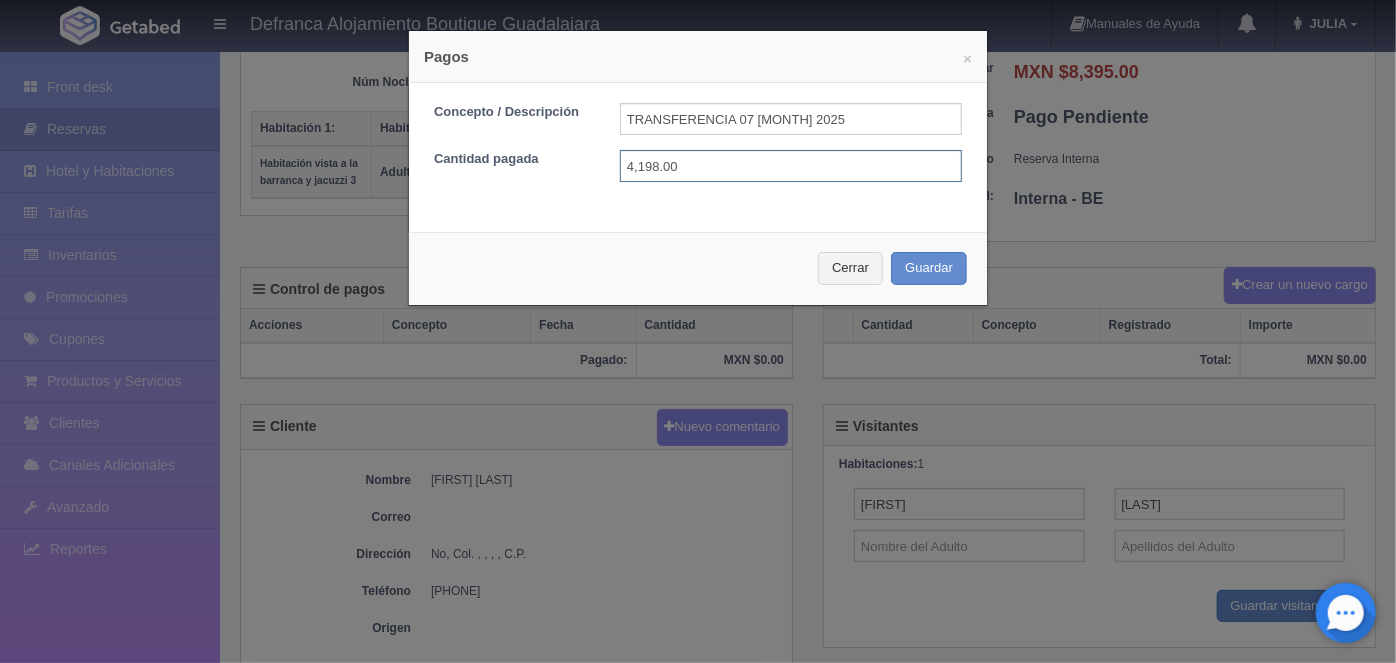 type on "4,198.00" 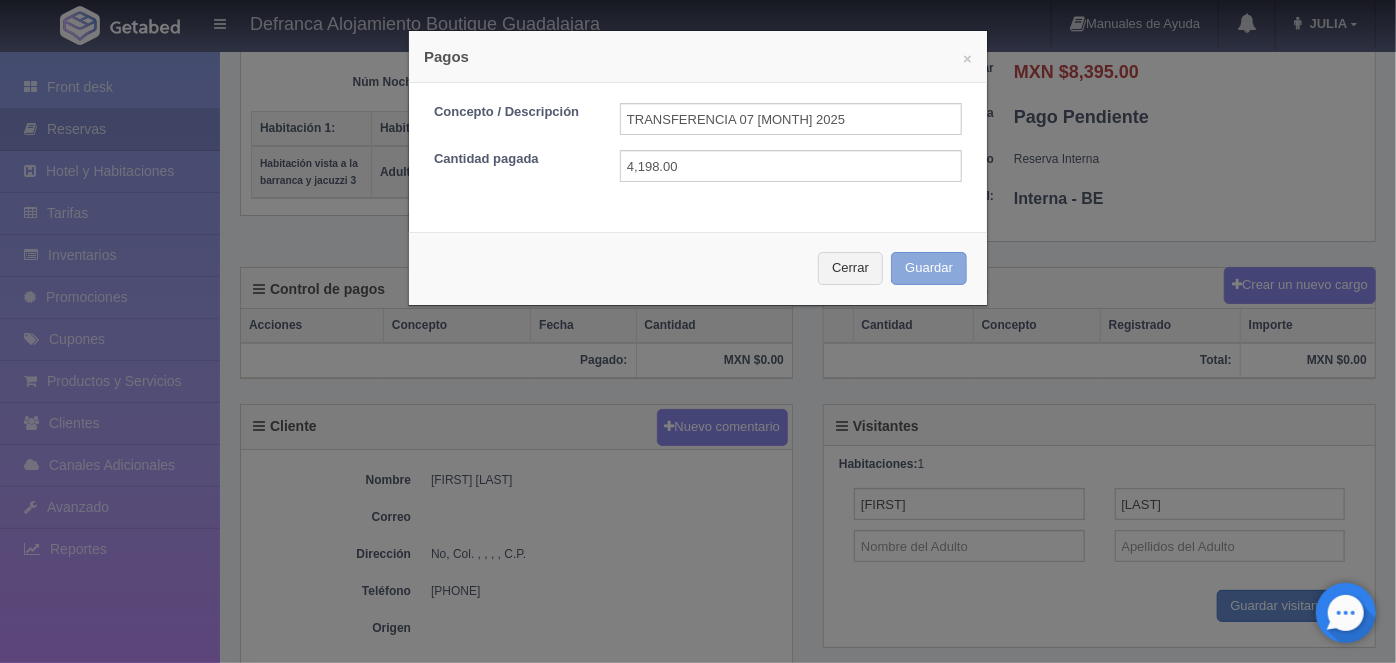 click on "Guardar" at bounding box center (929, 268) 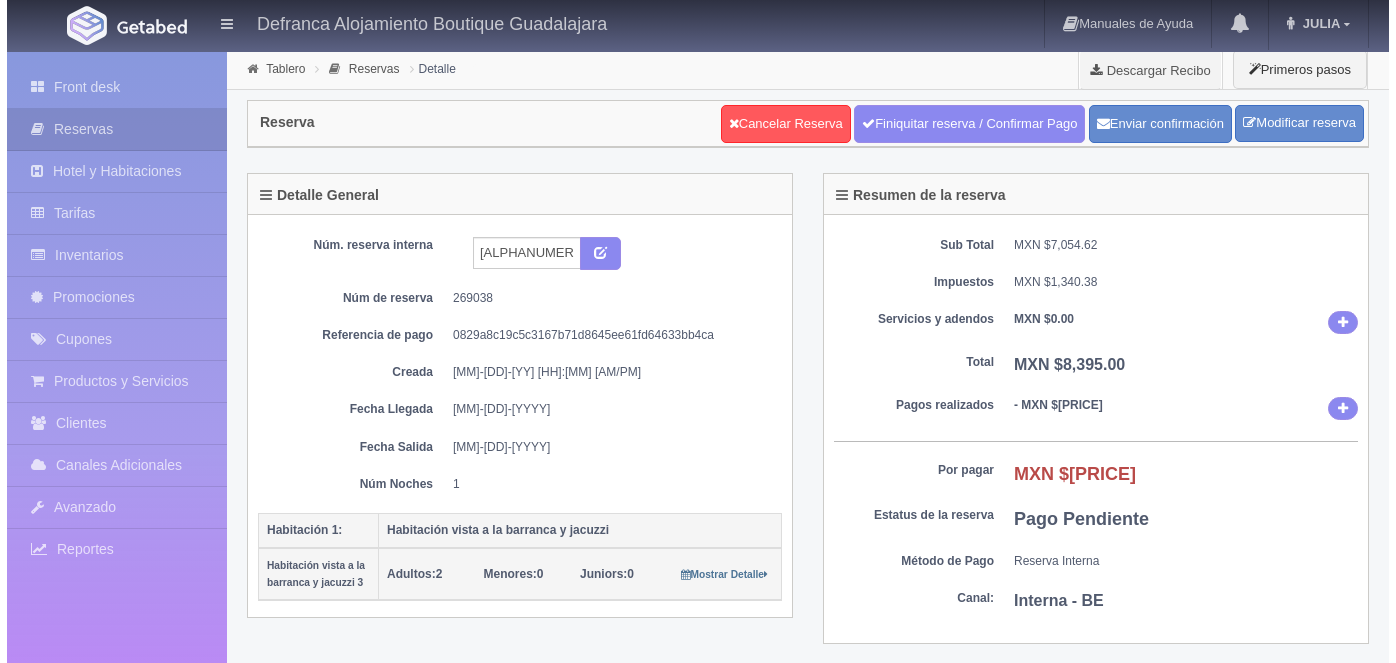 scroll, scrollTop: 401, scrollLeft: 0, axis: vertical 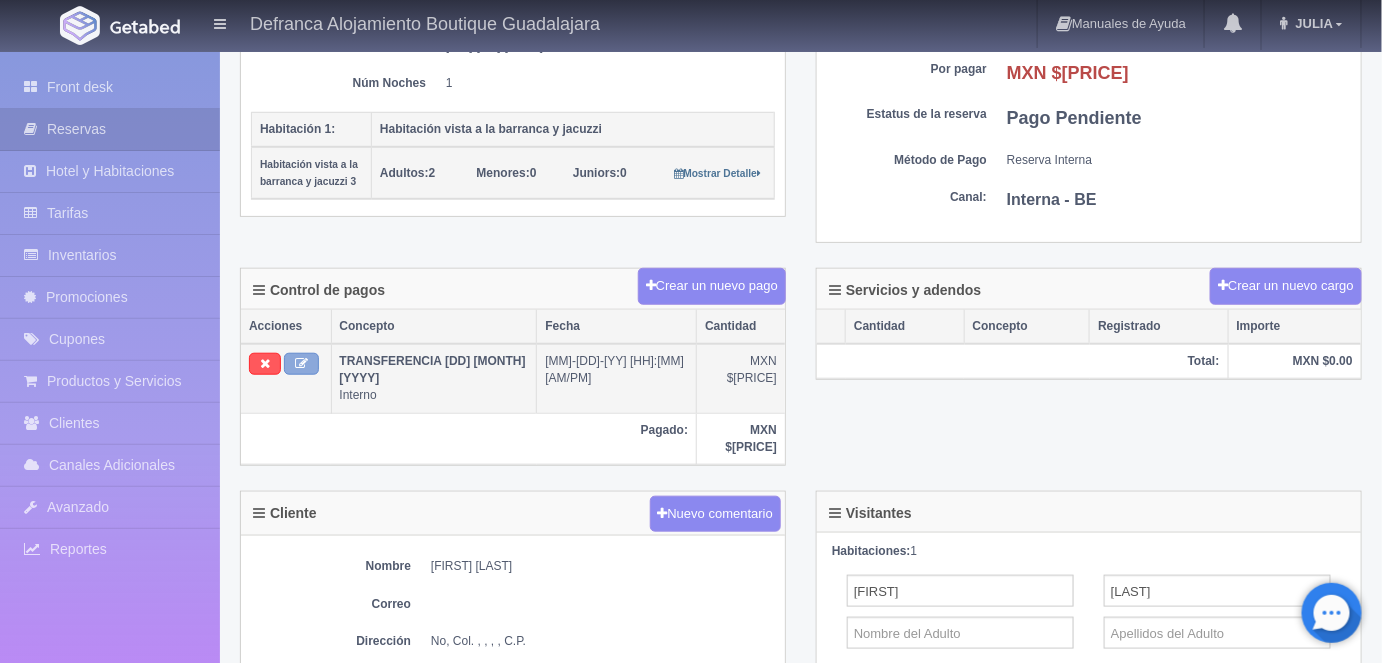 click at bounding box center [301, 363] 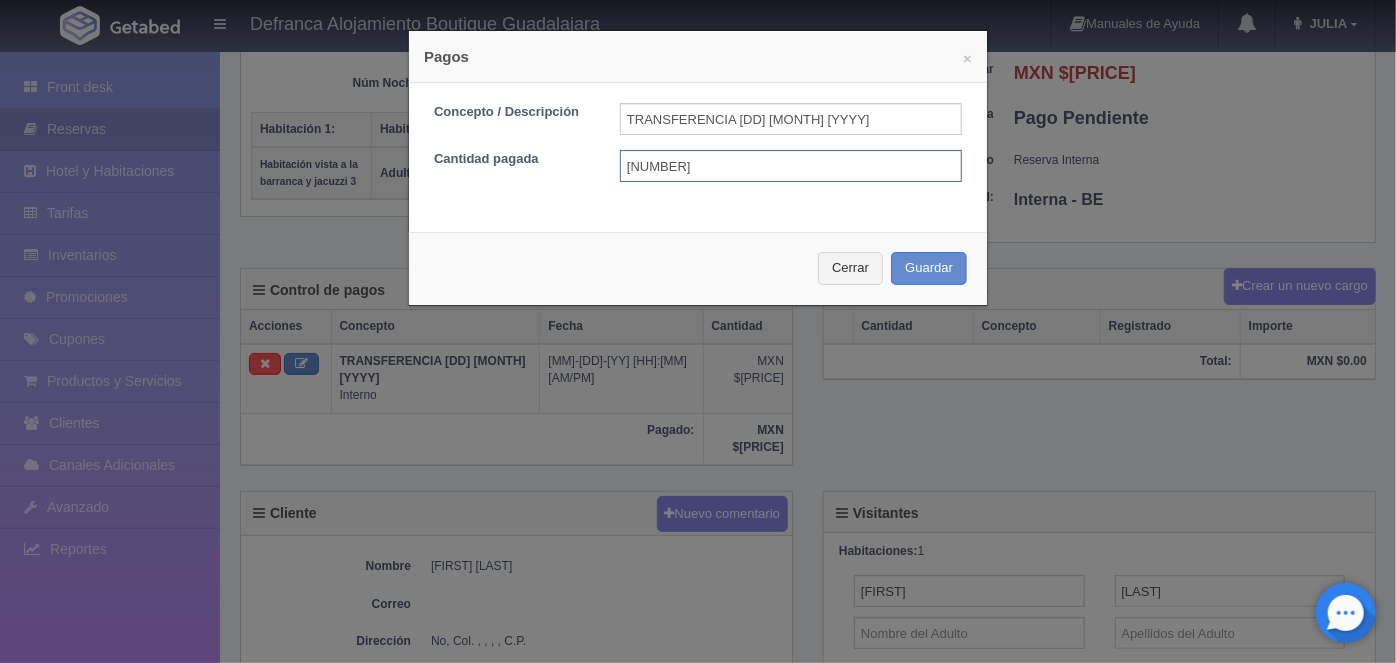 click on "4.00" at bounding box center (791, 166) 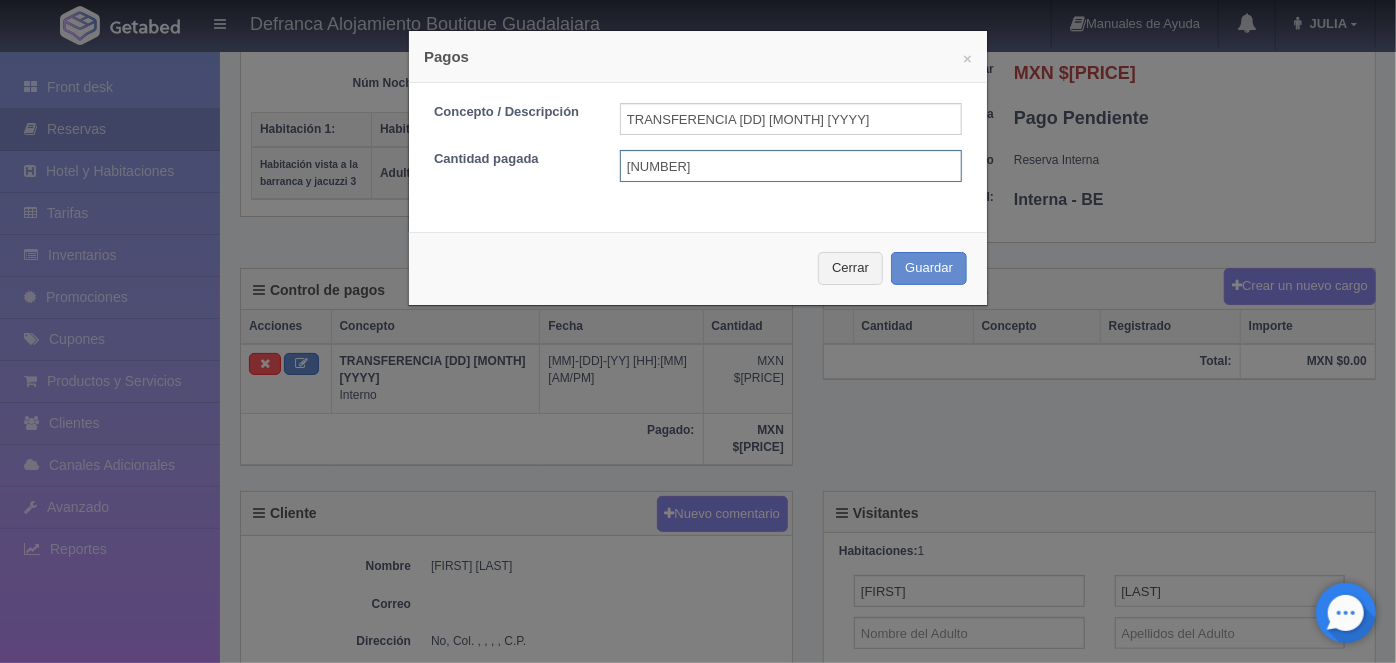 type on "4198.00" 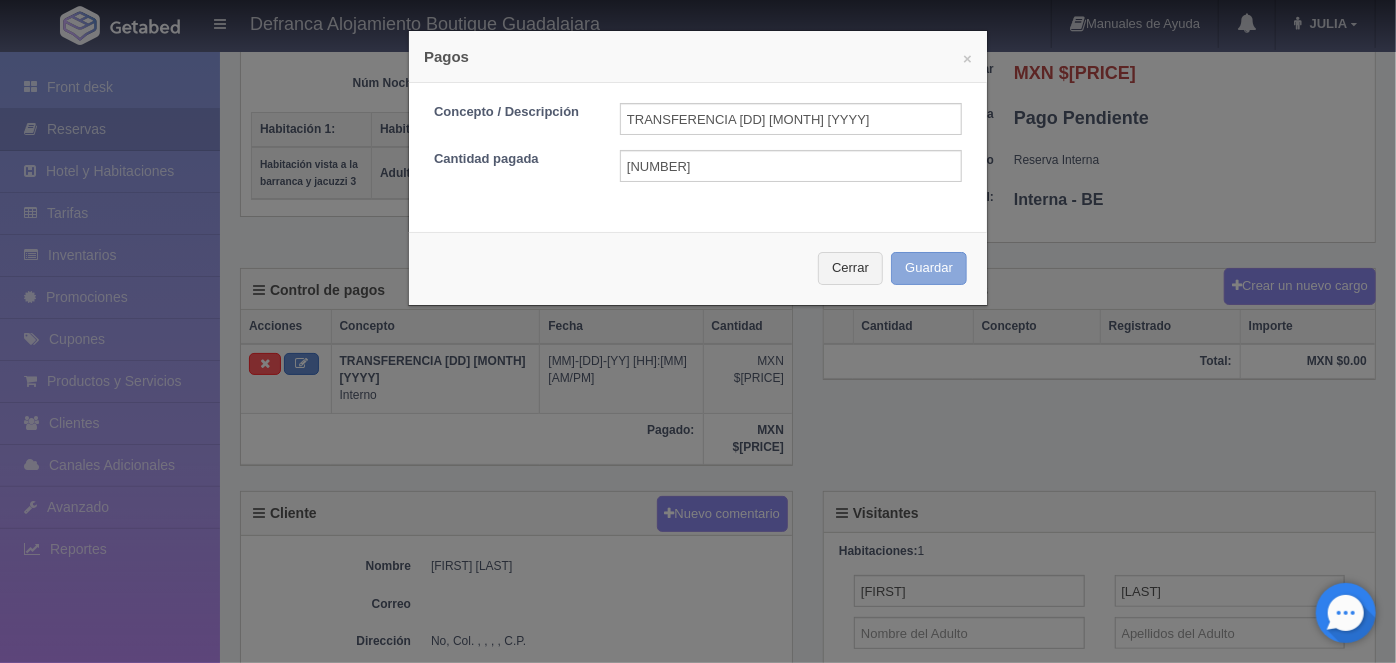 click on "Guardar" at bounding box center (929, 268) 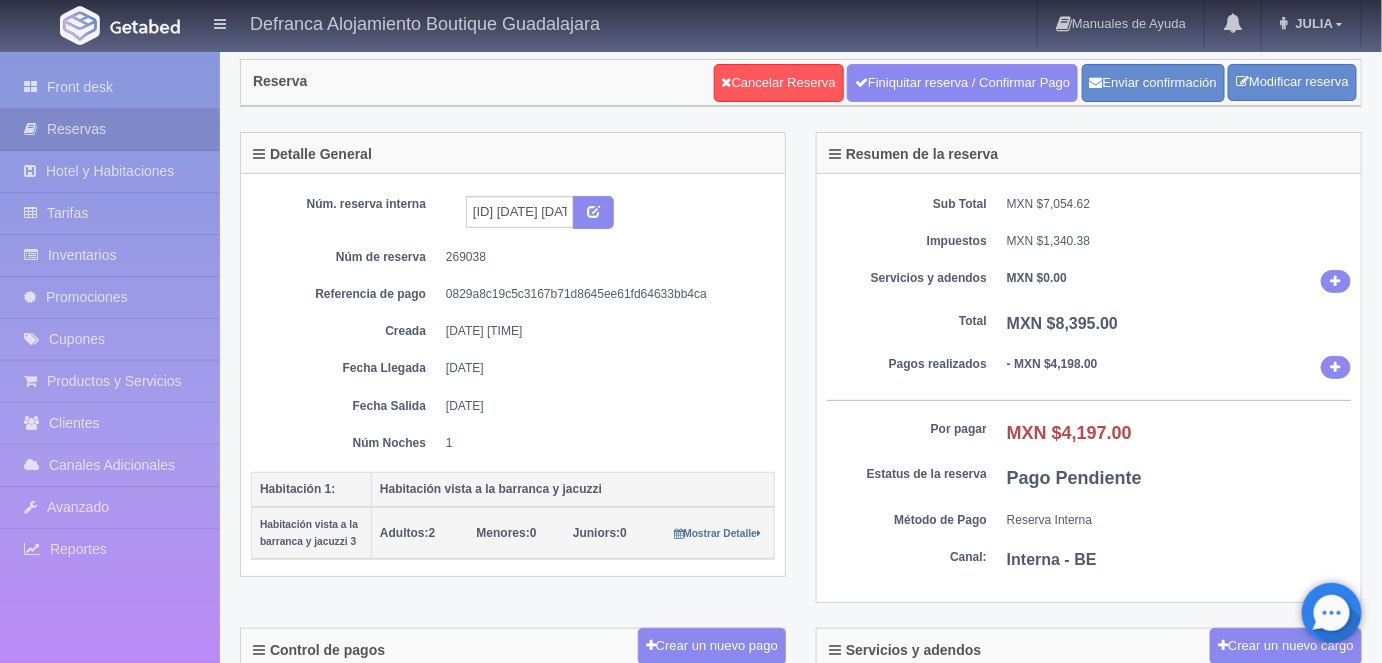 scroll, scrollTop: 0, scrollLeft: 0, axis: both 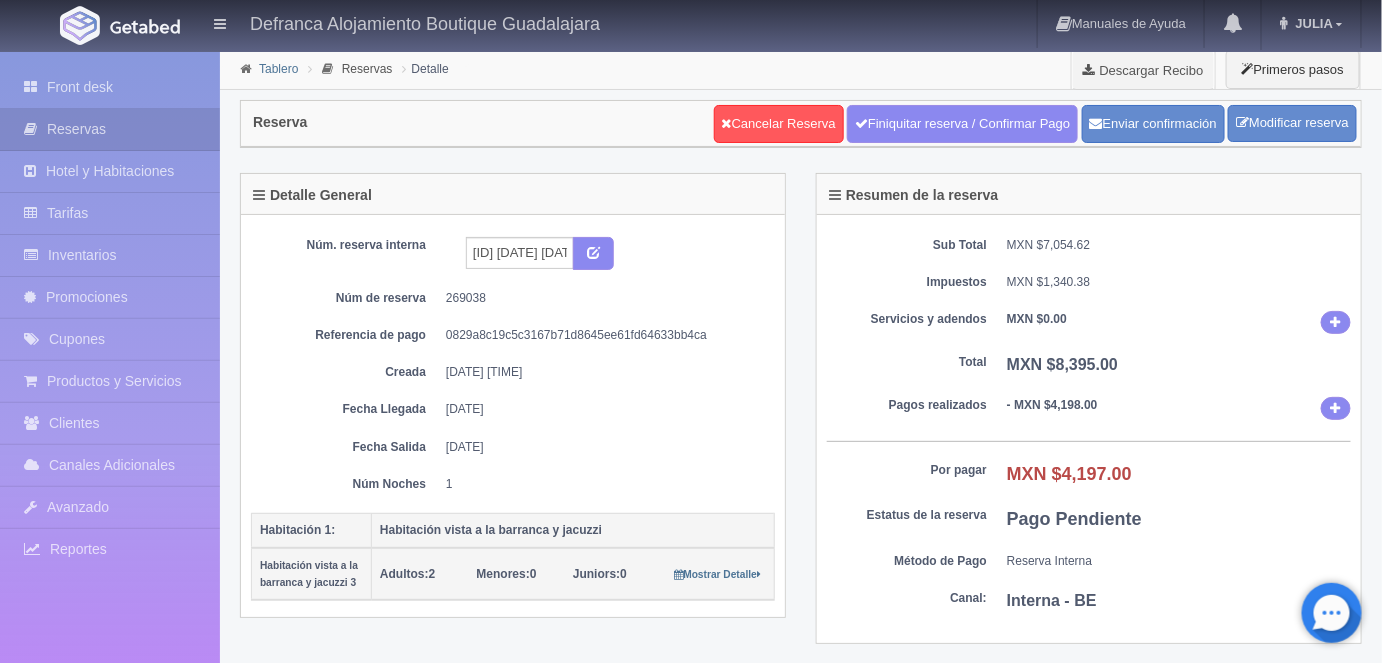 click on "Tablero" at bounding box center (278, 69) 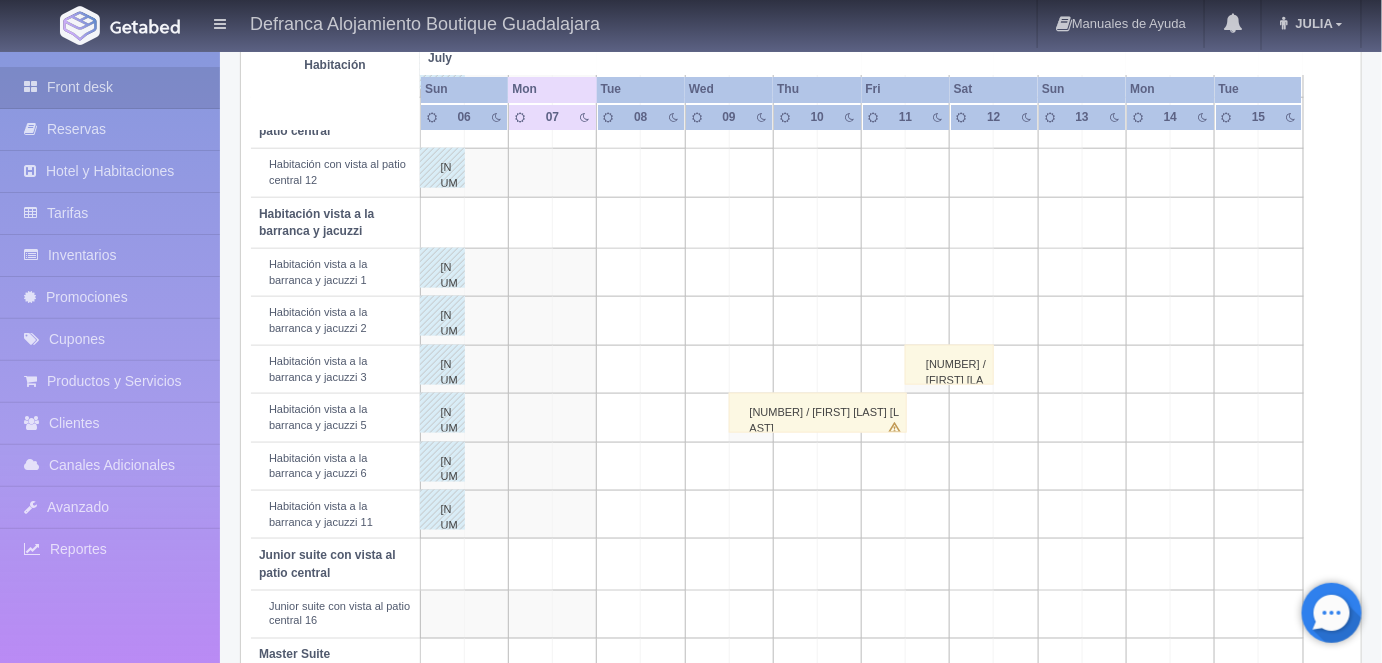 scroll, scrollTop: 658, scrollLeft: 0, axis: vertical 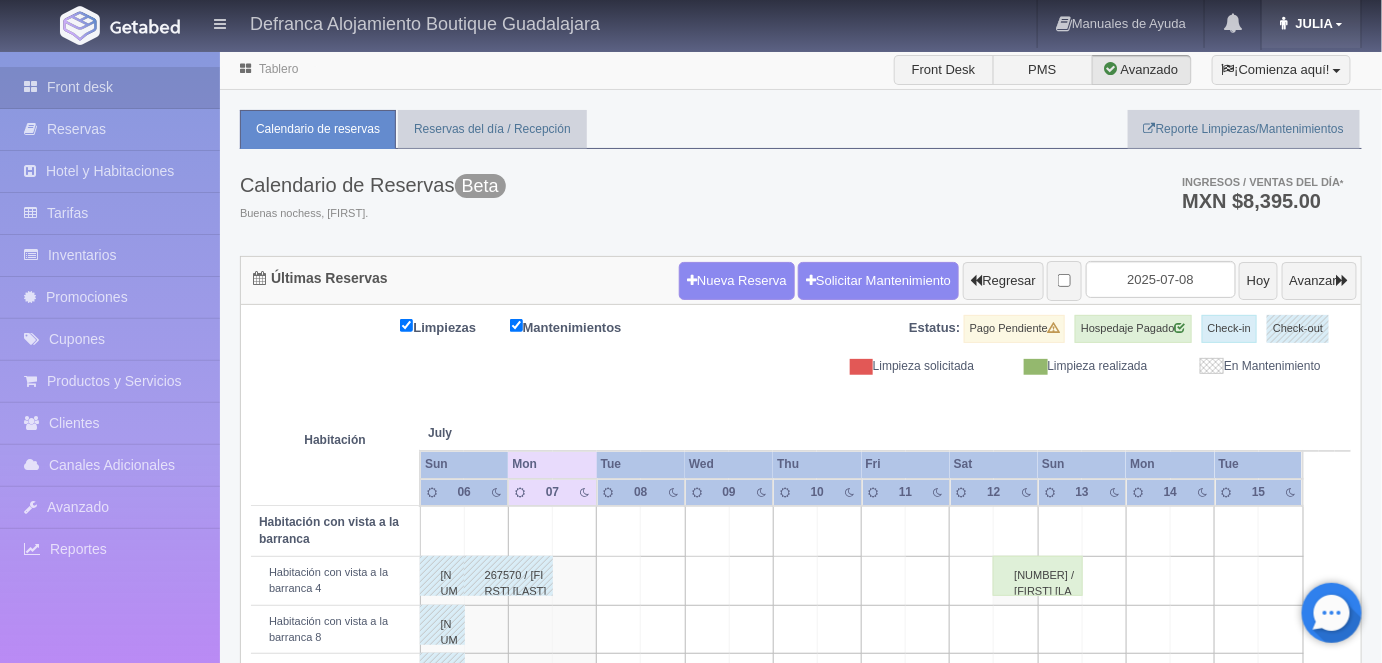 click on "JULIA" at bounding box center (1312, 23) 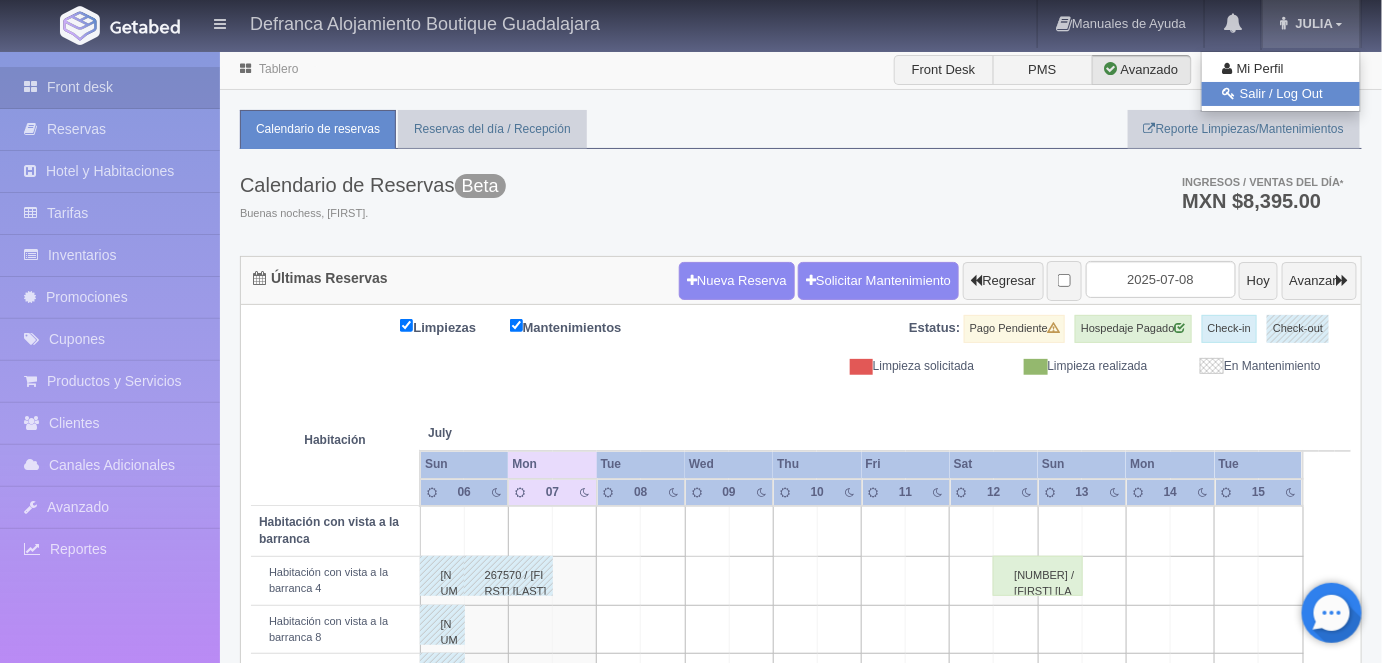 click on "Salir / Log Out" at bounding box center (1281, 94) 